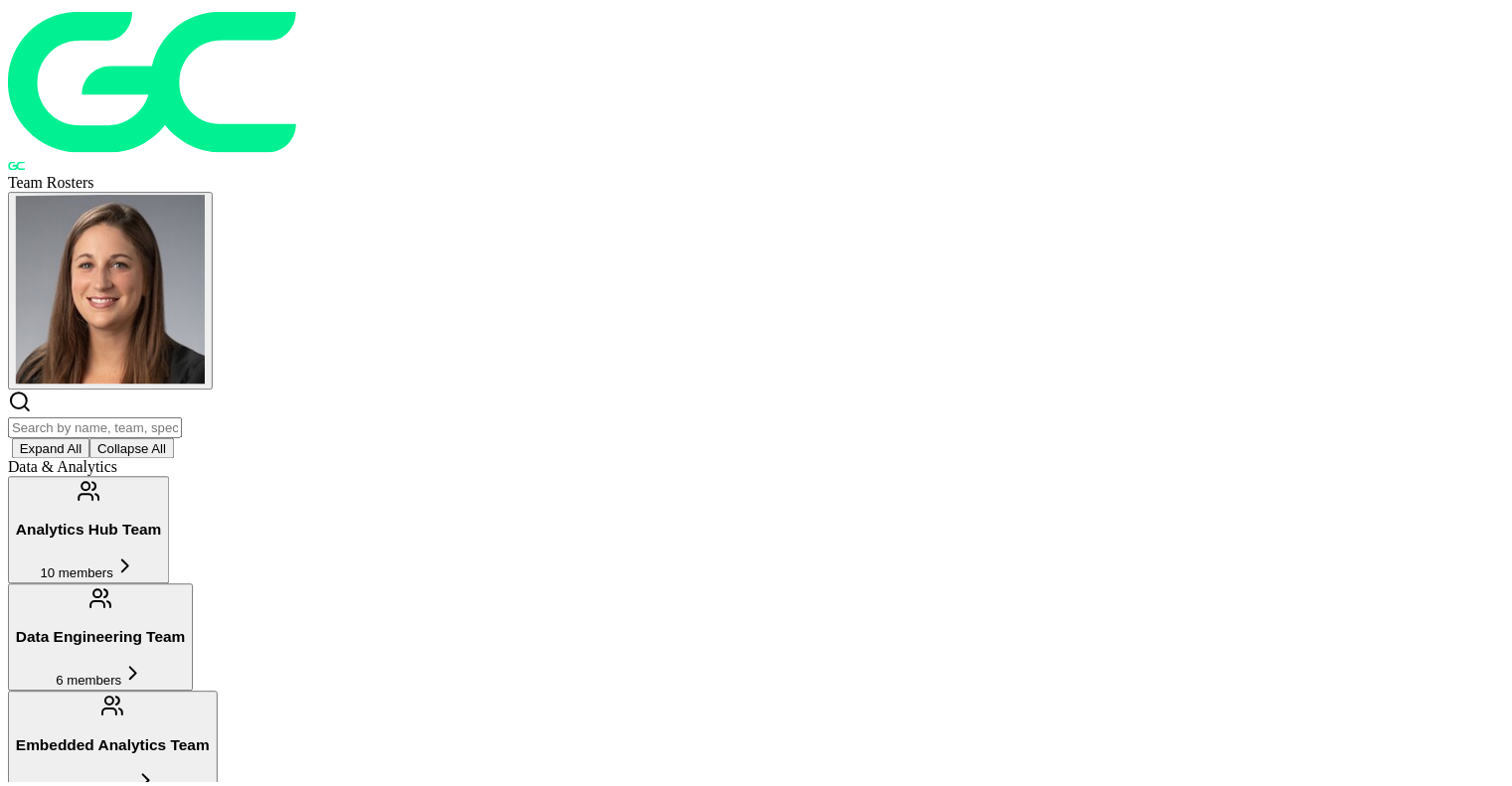 scroll, scrollTop: 0, scrollLeft: 0, axis: both 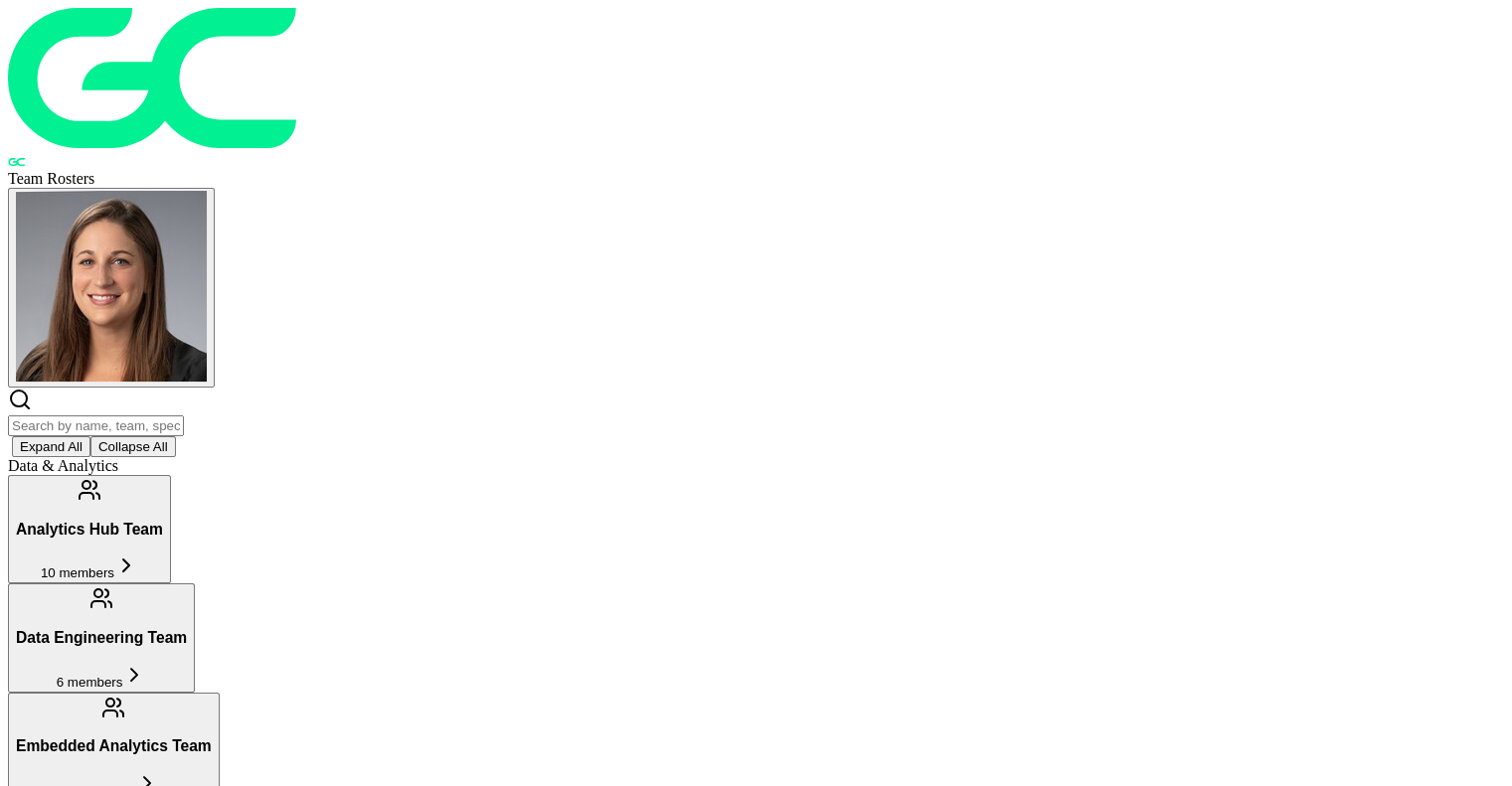 click on "12   members" at bounding box center (69, 1236) 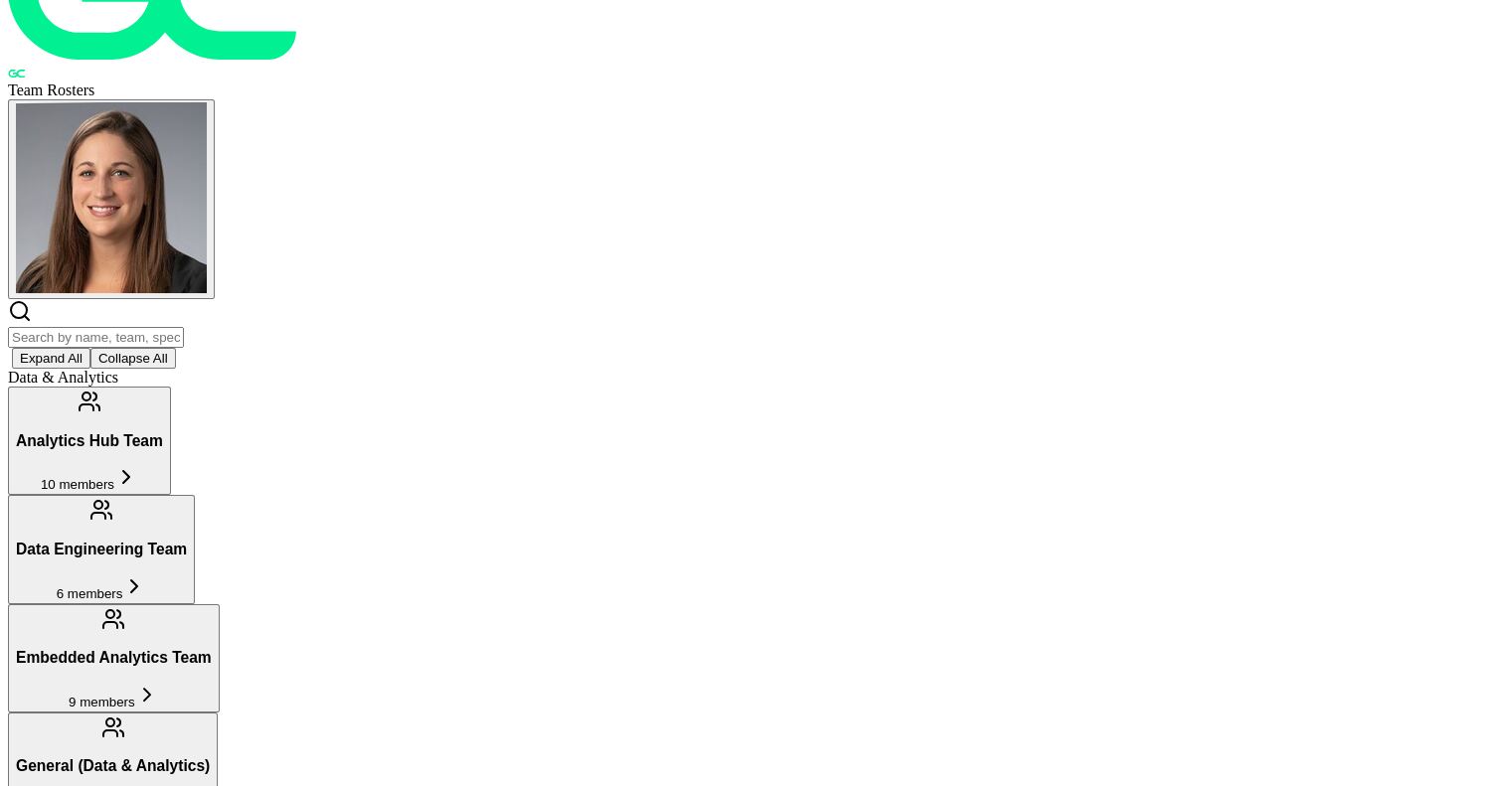 scroll, scrollTop: 0, scrollLeft: 0, axis: both 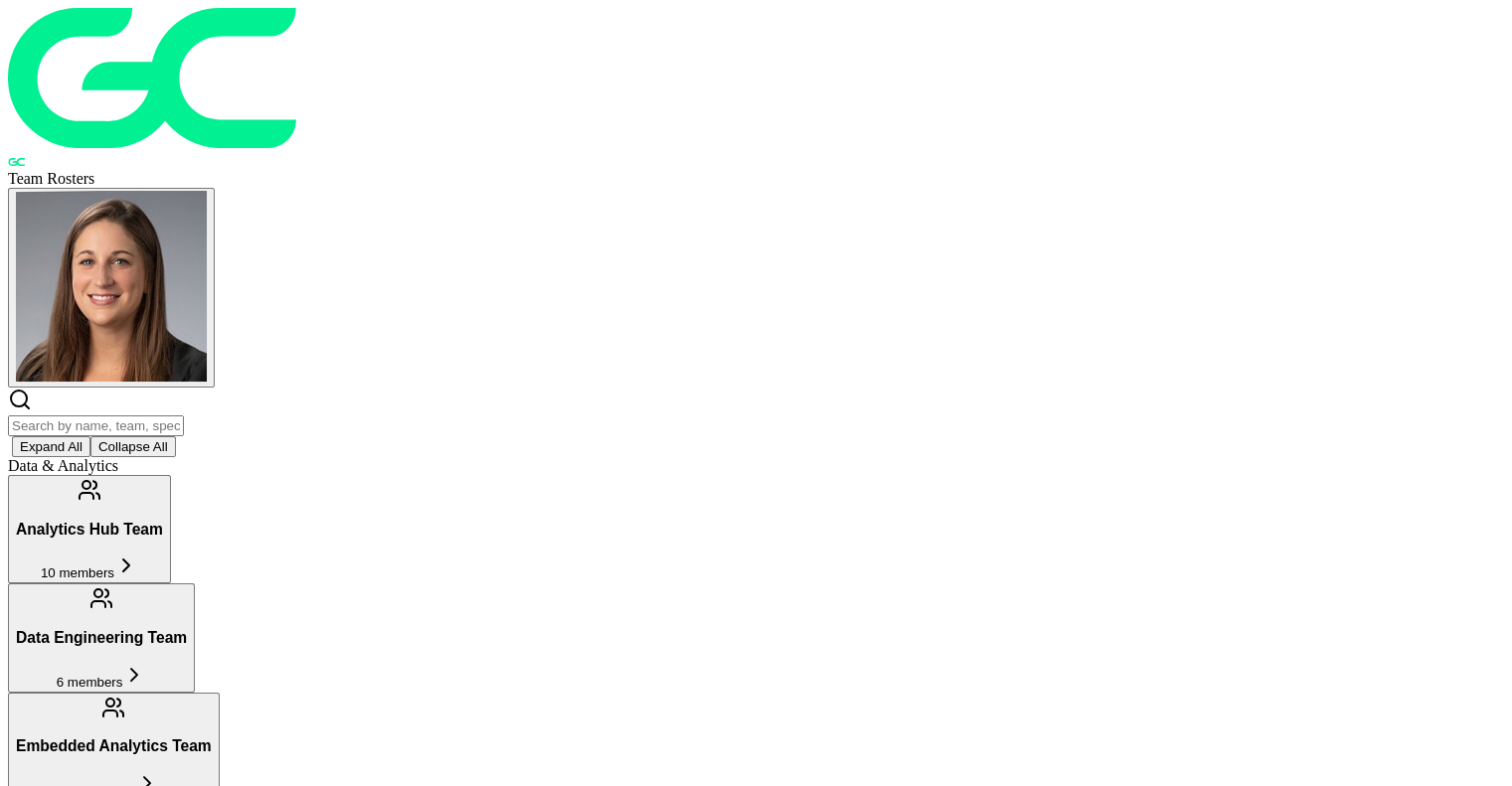 click 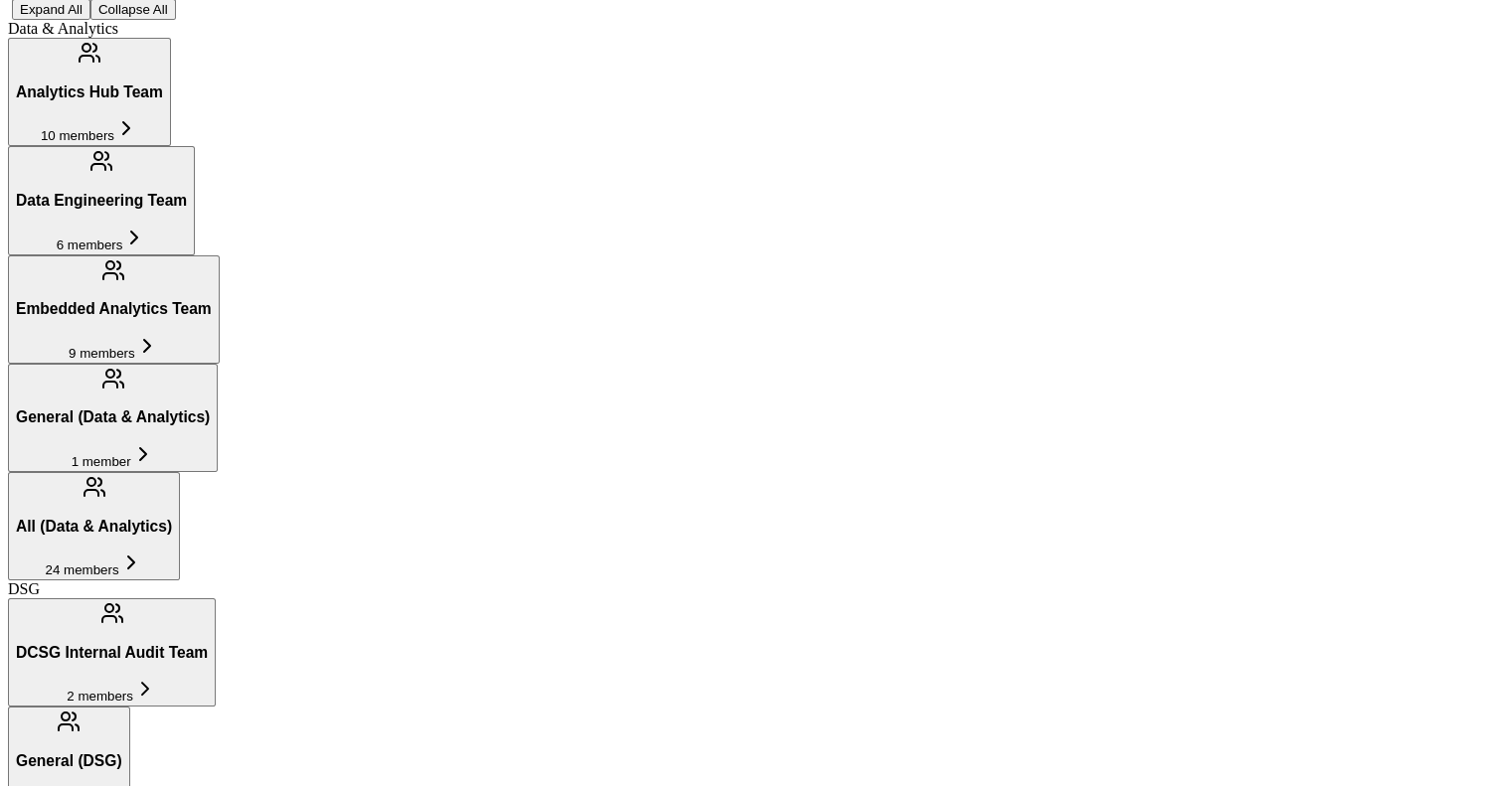 scroll, scrollTop: 0, scrollLeft: 0, axis: both 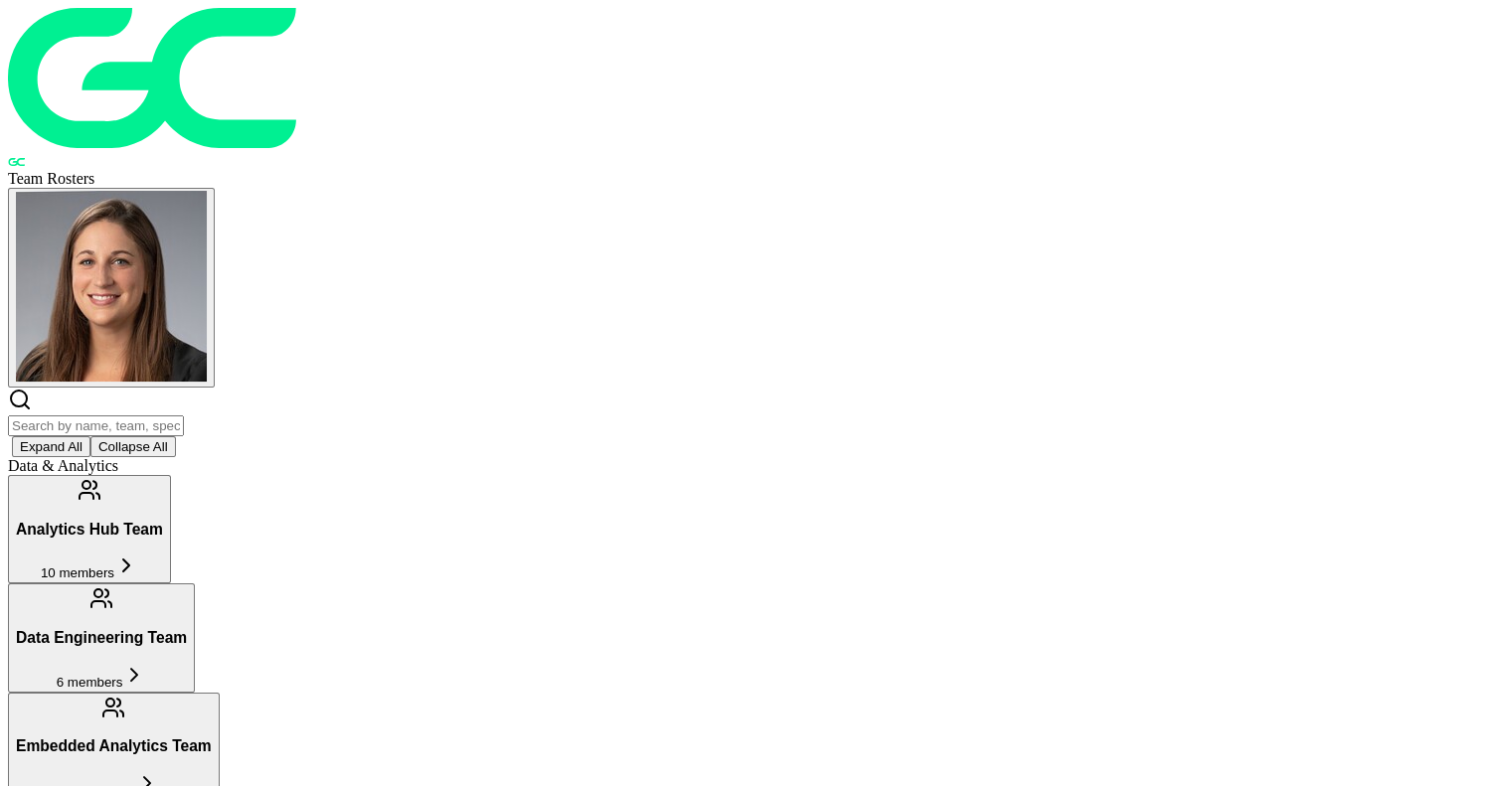click on "14   members" at bounding box center [65, 1344] 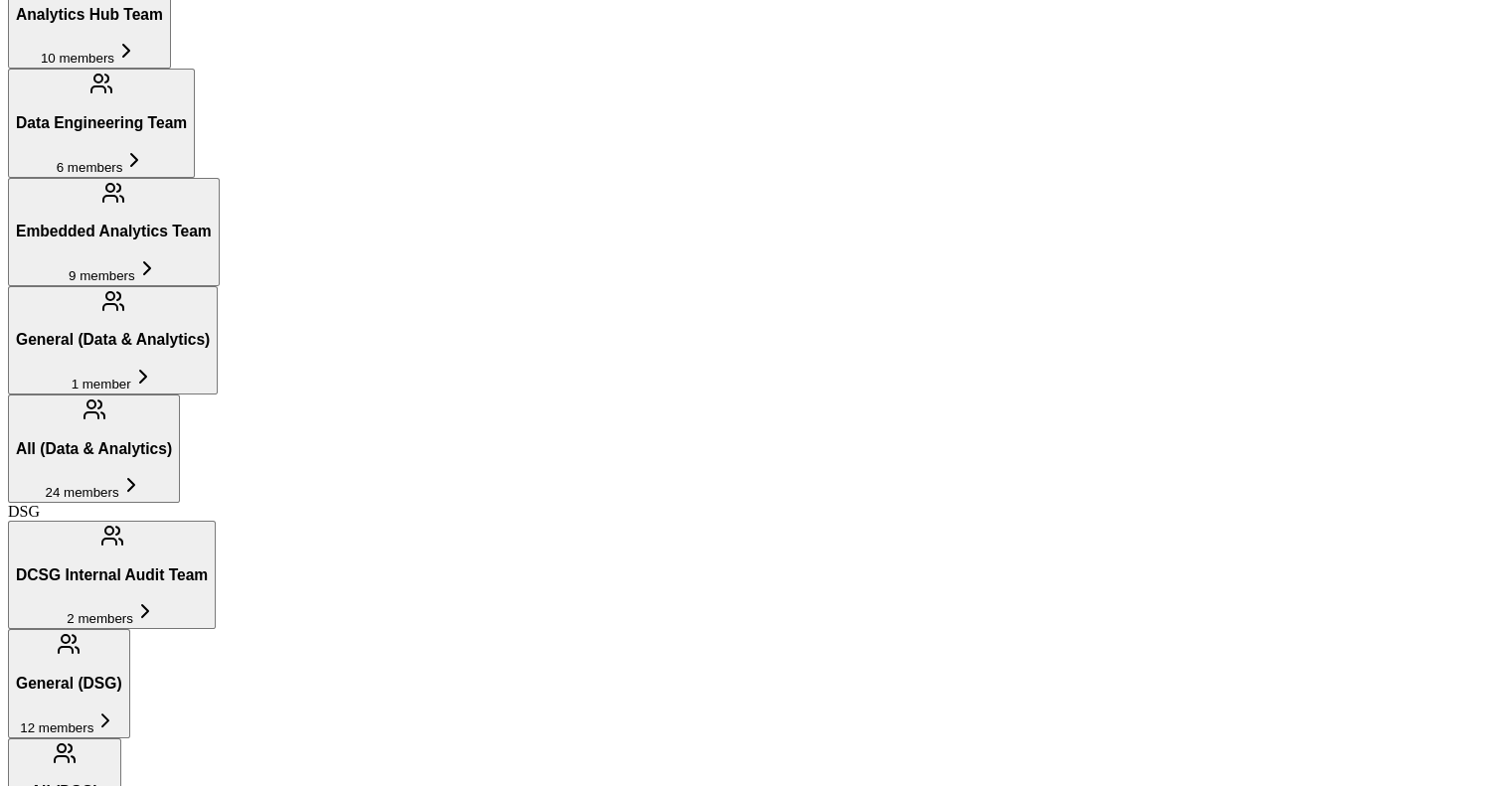 scroll, scrollTop: 696, scrollLeft: 0, axis: vertical 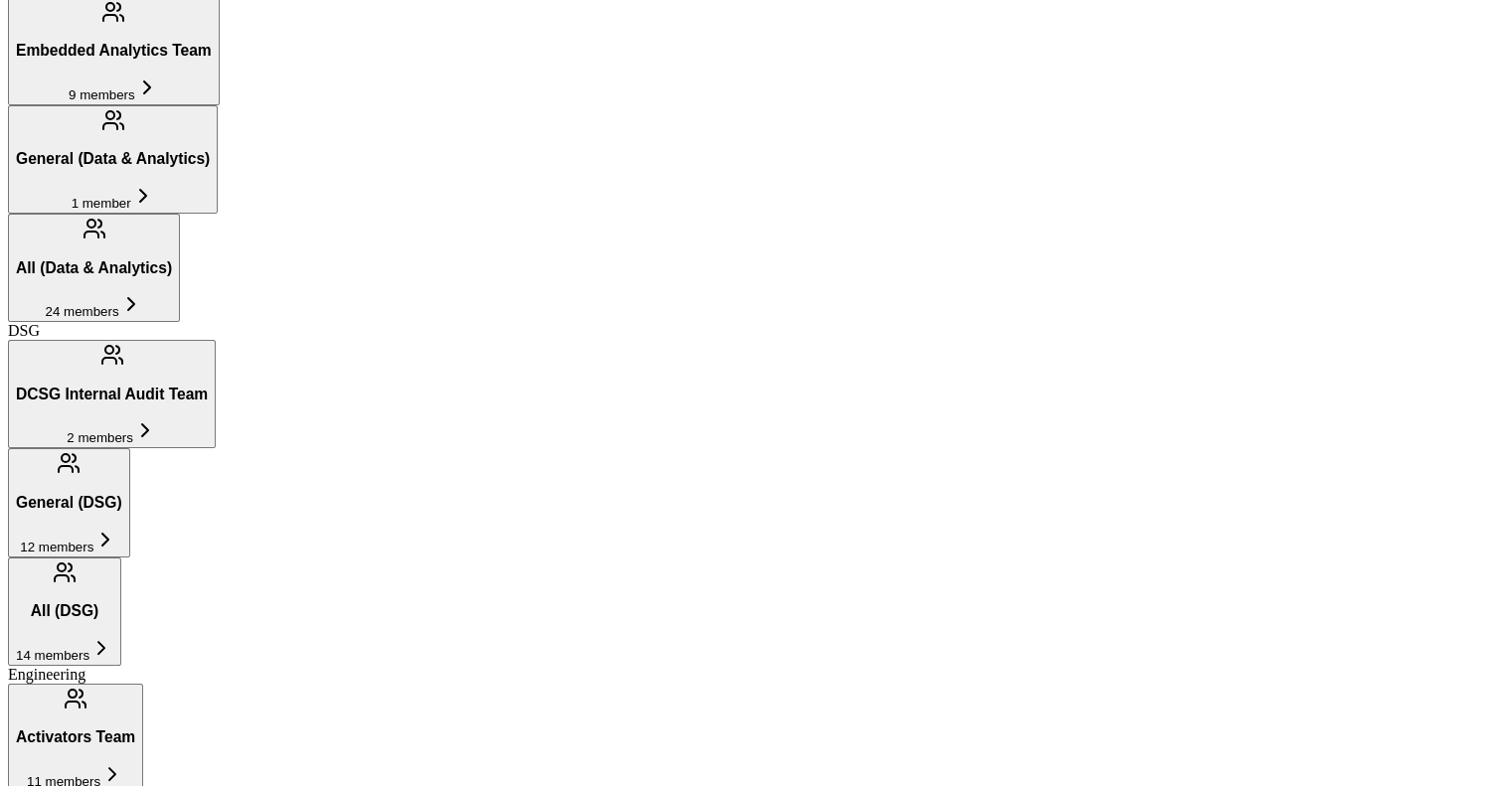 click 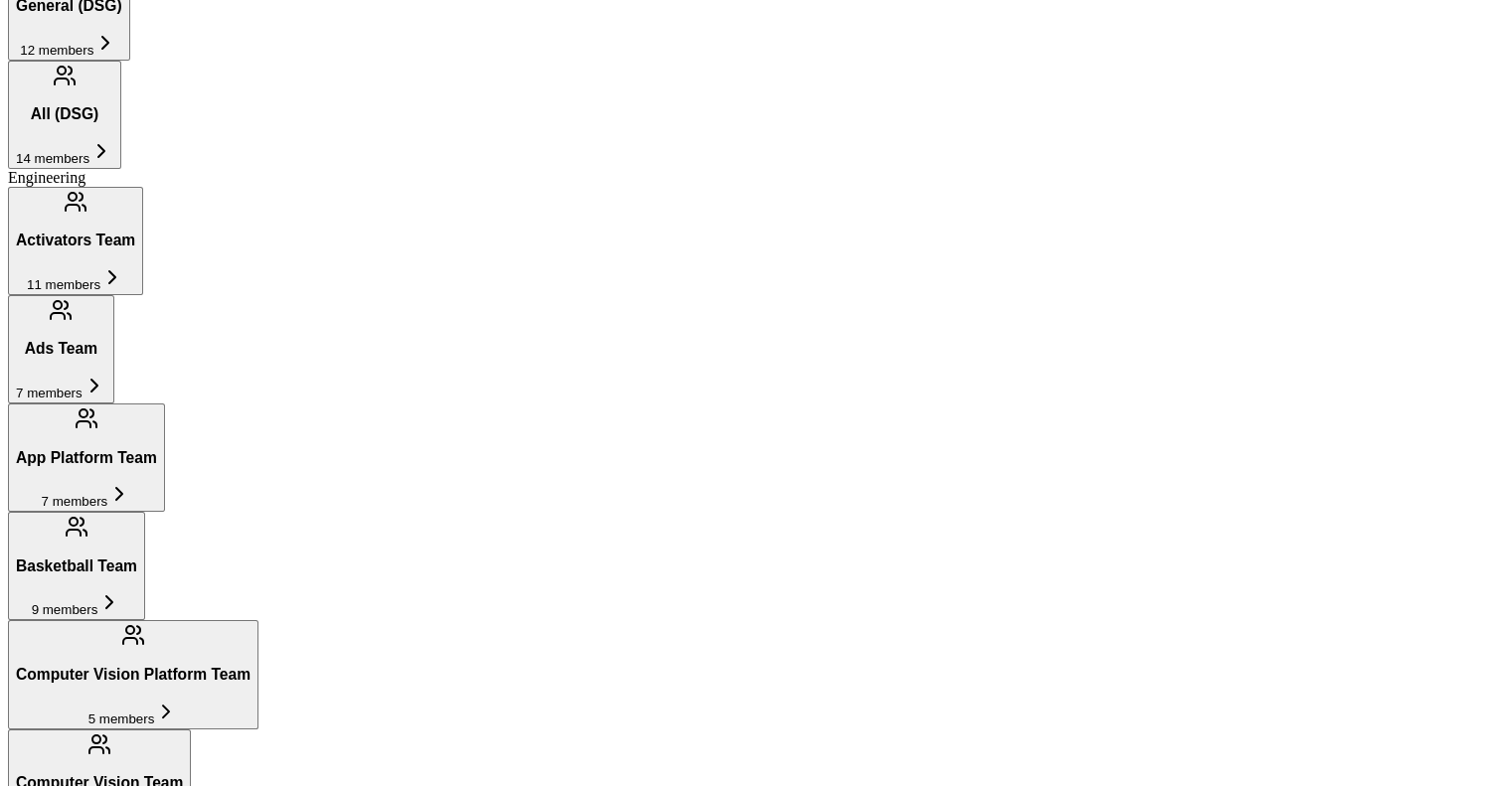 scroll, scrollTop: 994, scrollLeft: 0, axis: vertical 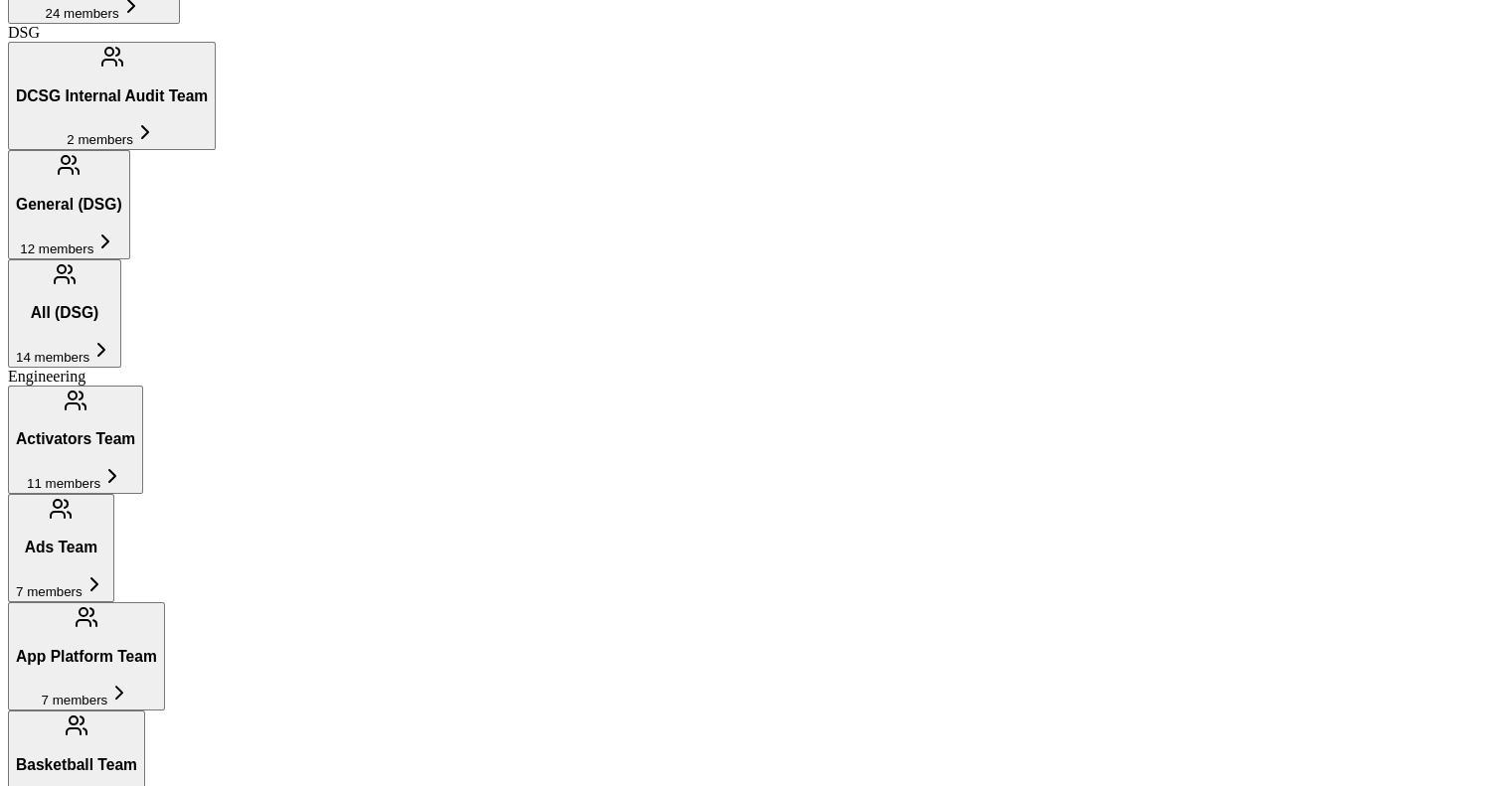click 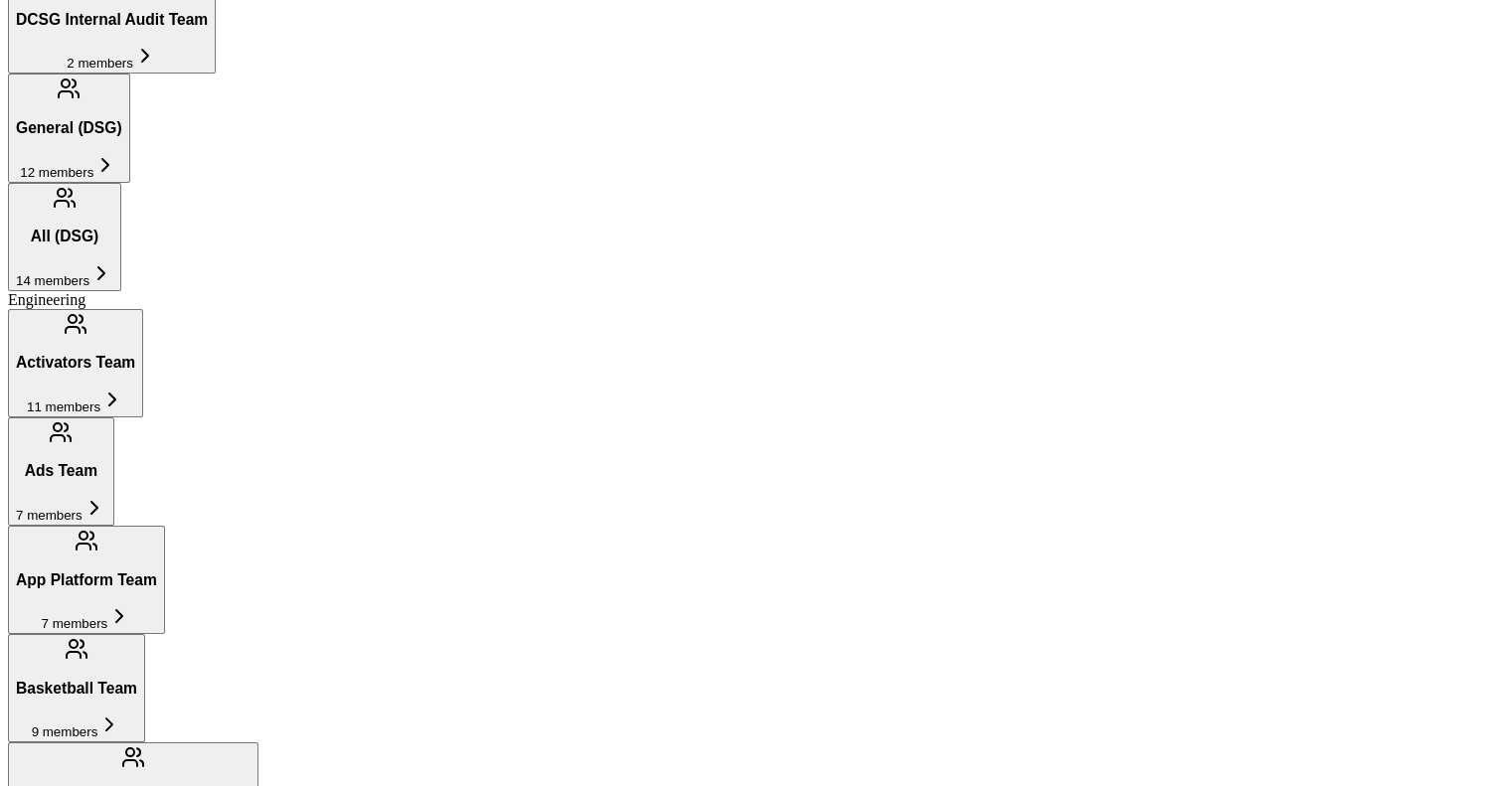 scroll, scrollTop: 1093, scrollLeft: 0, axis: vertical 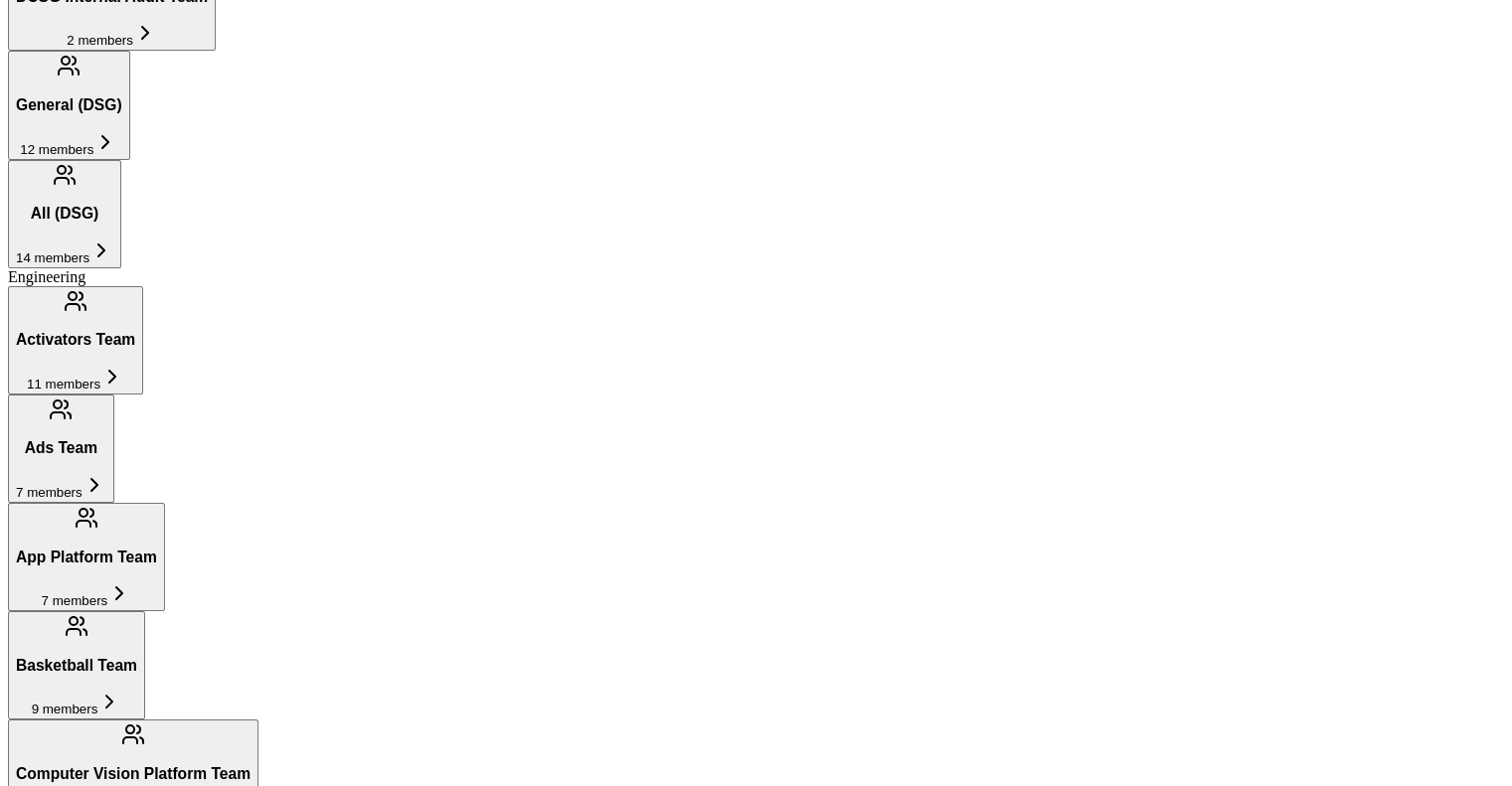 click 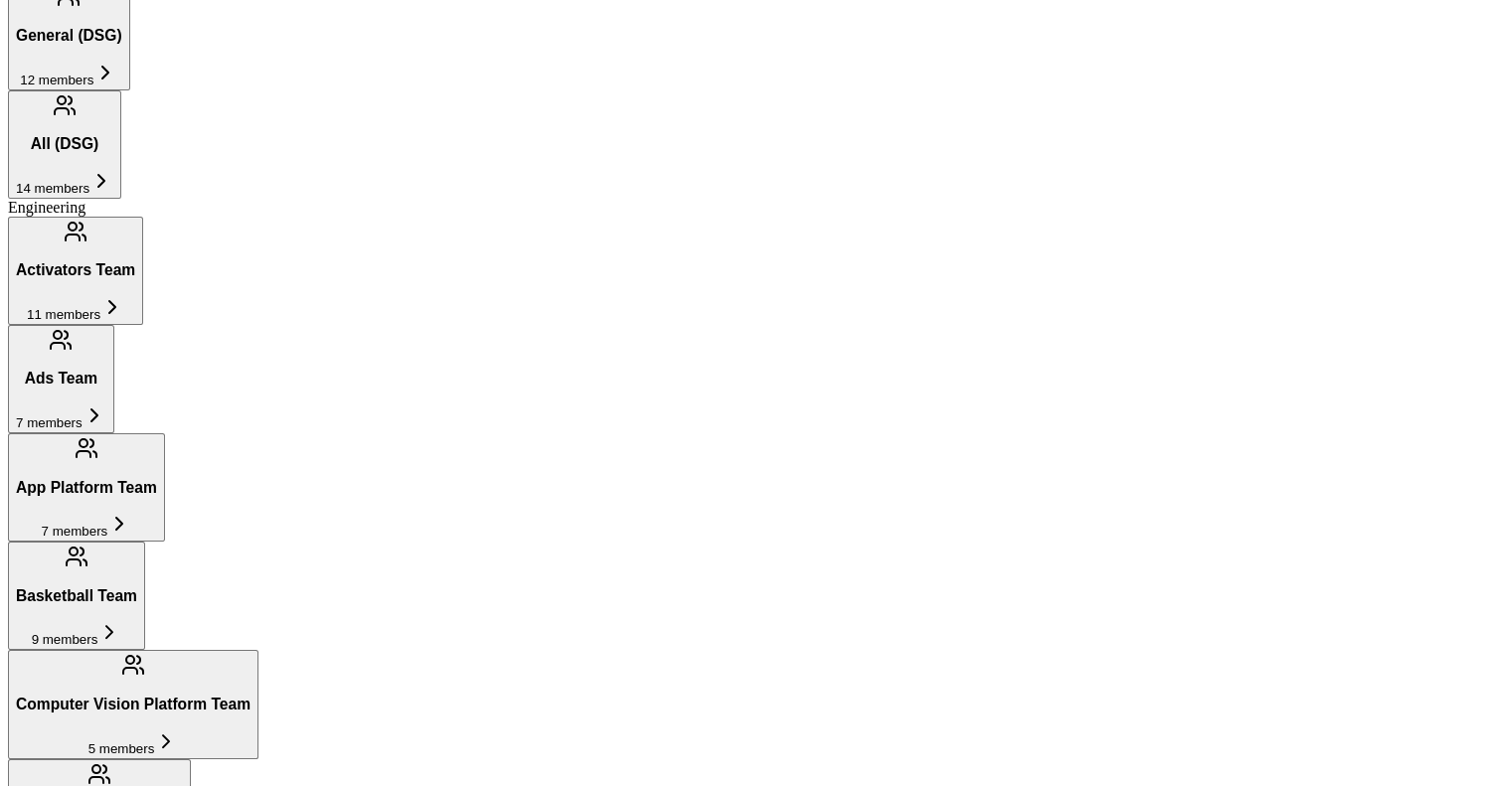 scroll, scrollTop: 1192, scrollLeft: 0, axis: vertical 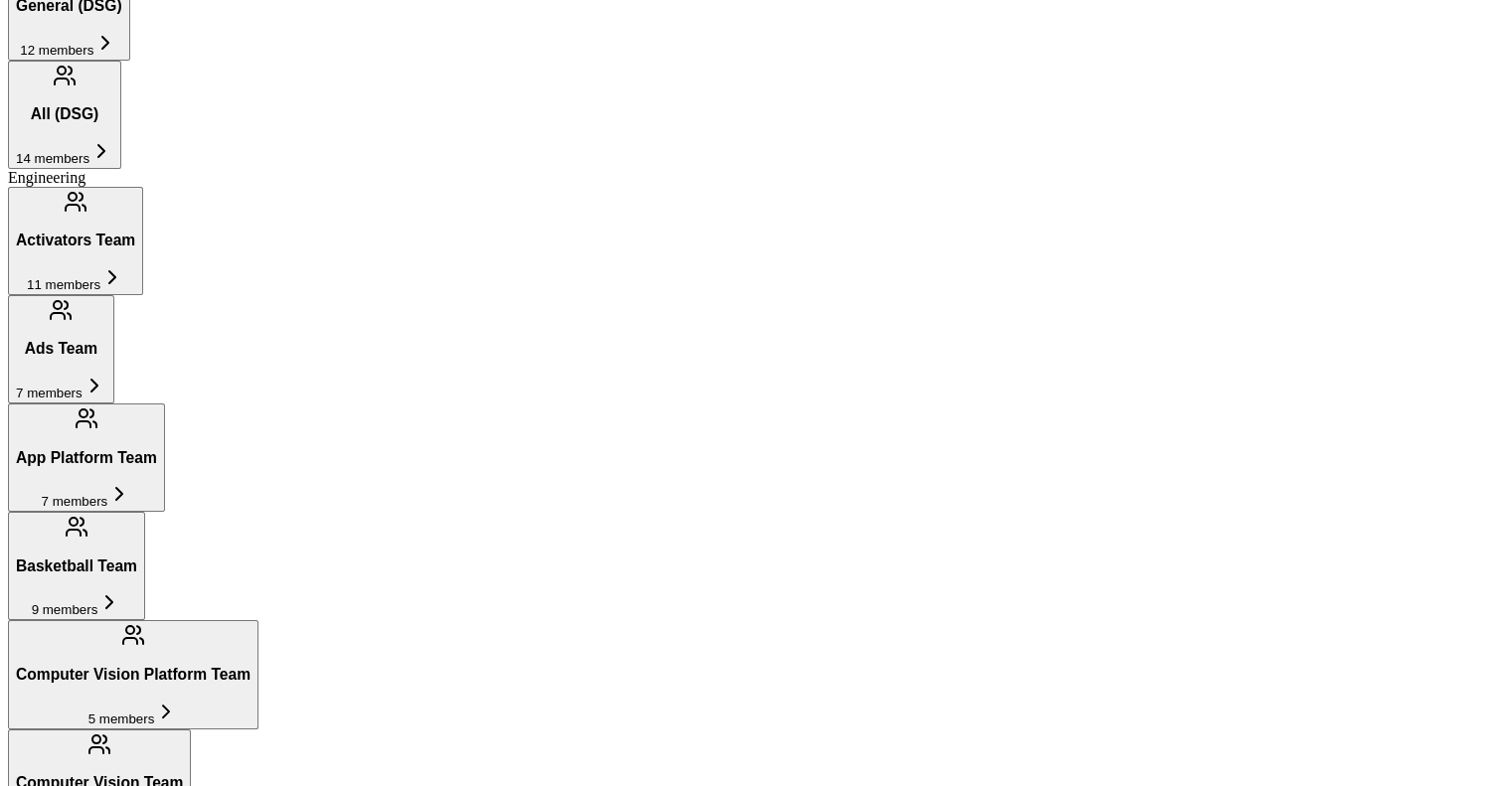 click 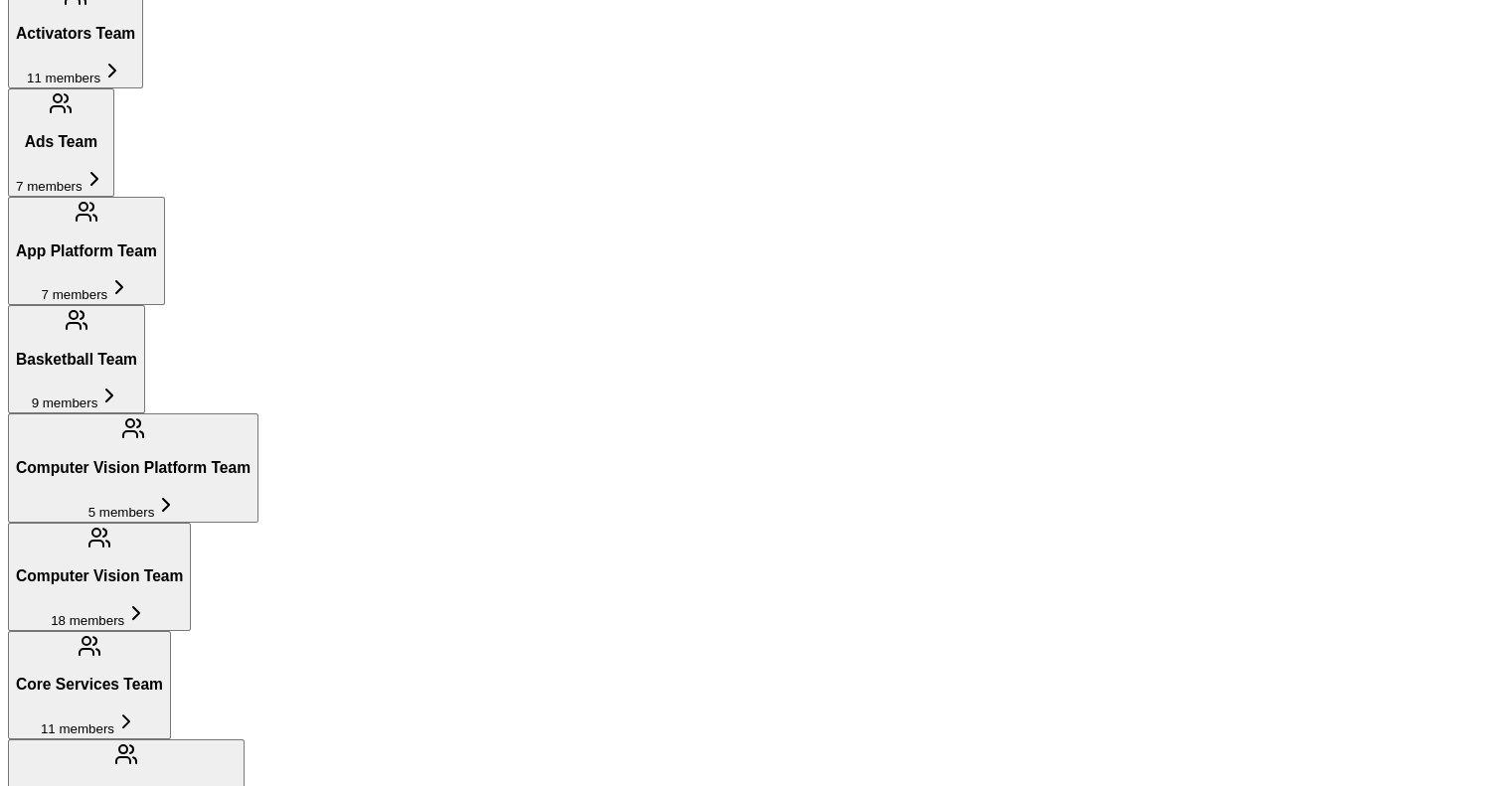 scroll, scrollTop: 1192, scrollLeft: 0, axis: vertical 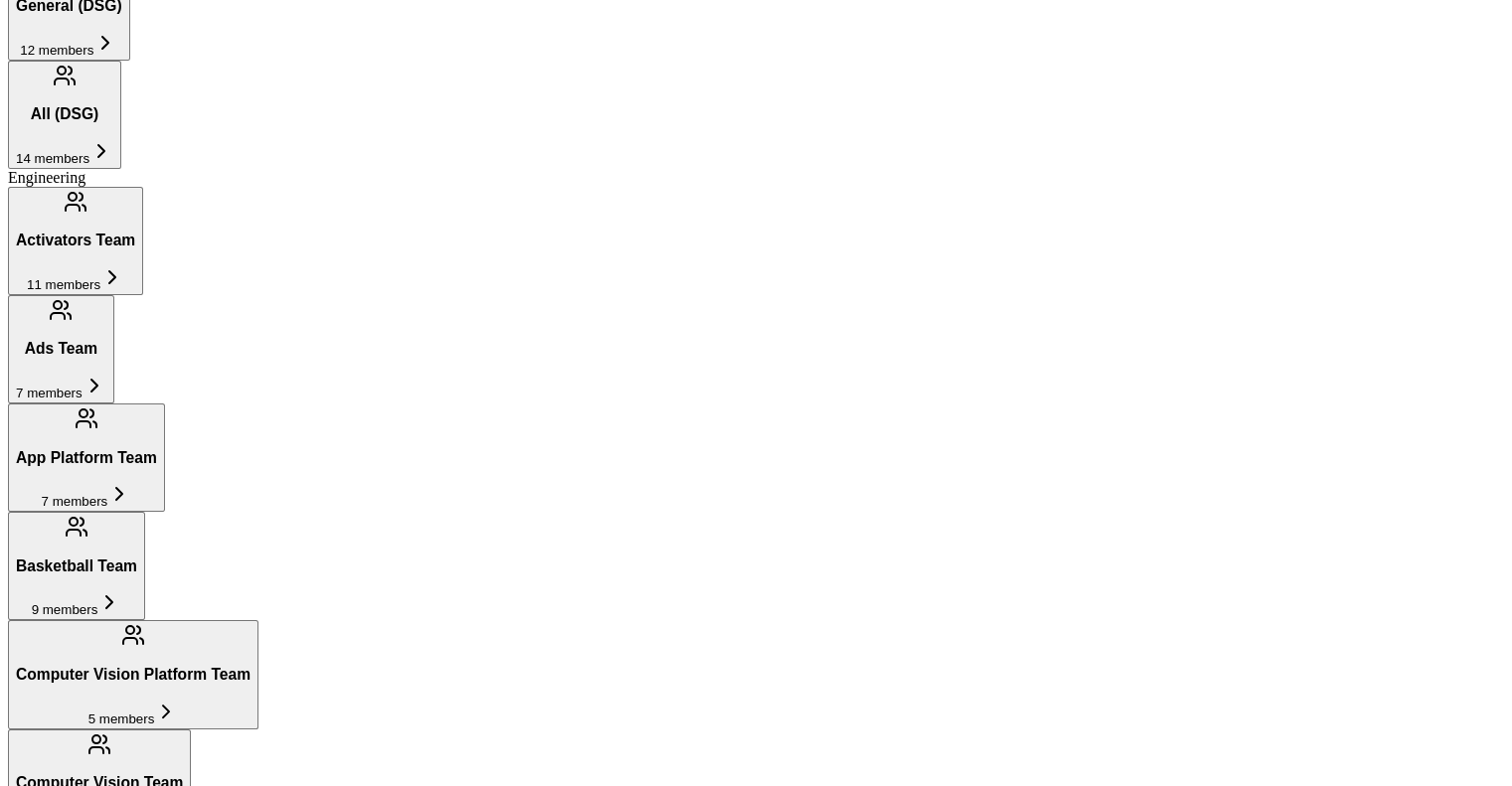 click 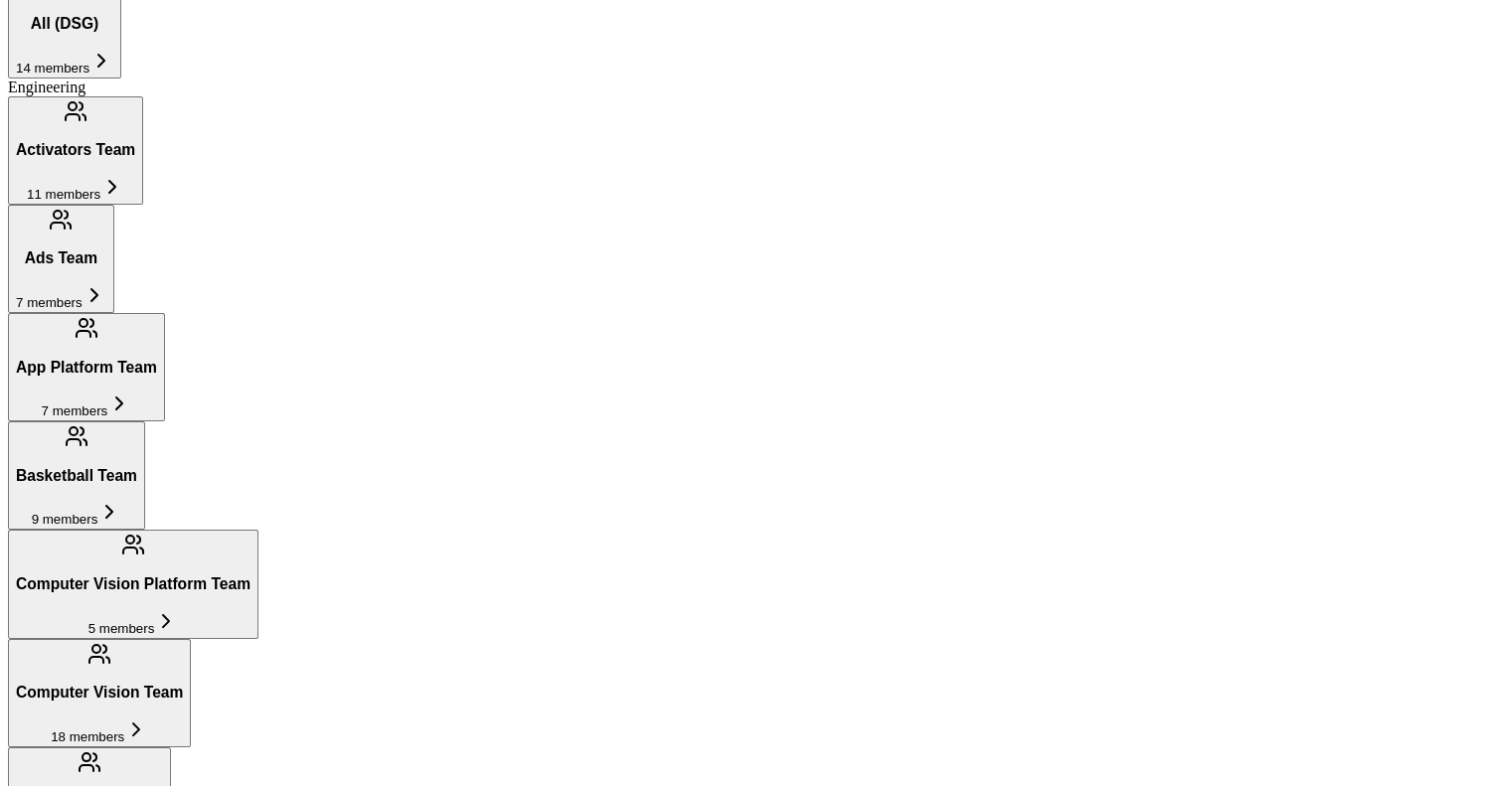 scroll, scrollTop: 1391, scrollLeft: 0, axis: vertical 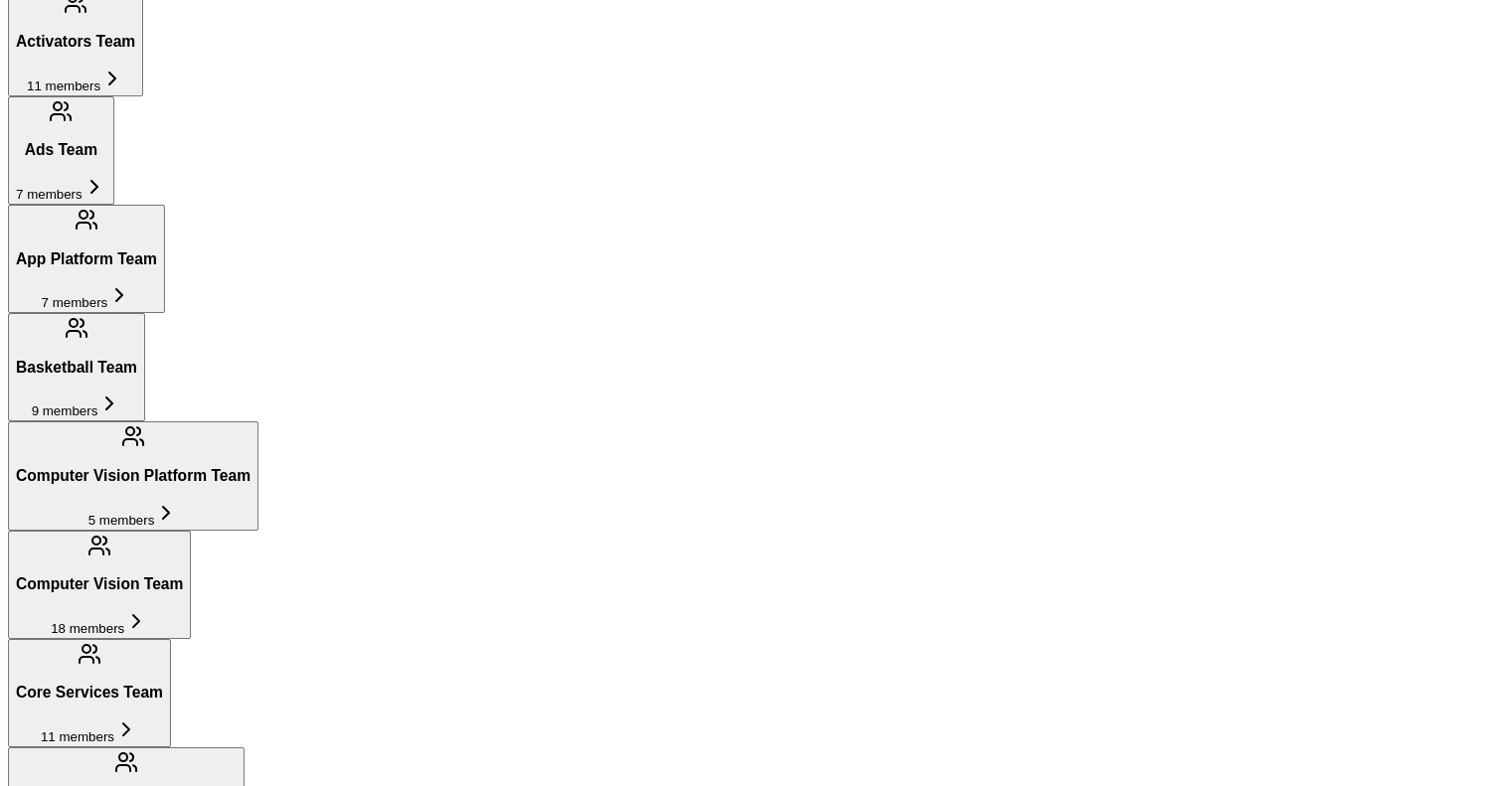 click 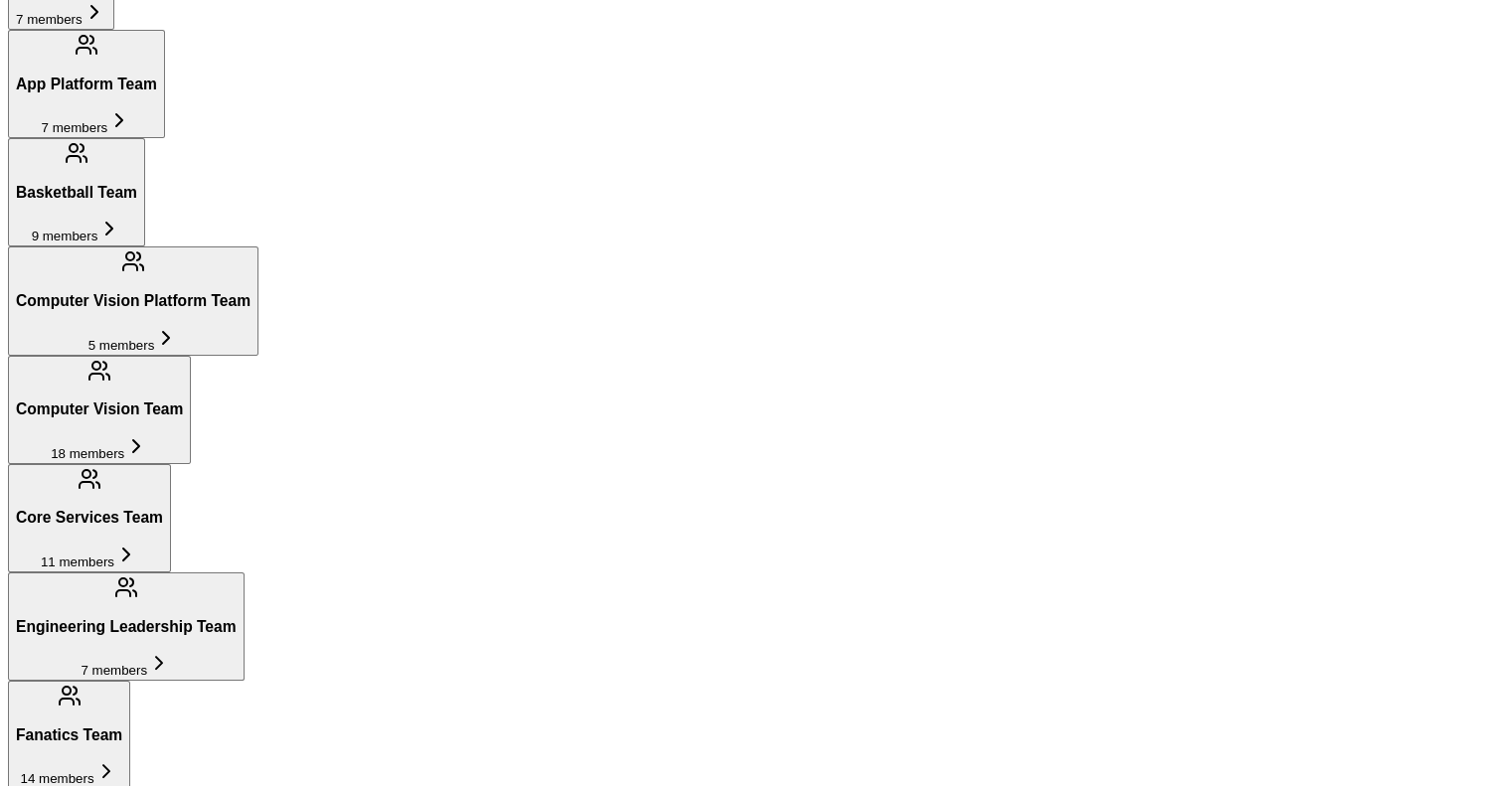 scroll, scrollTop: 1590, scrollLeft: 0, axis: vertical 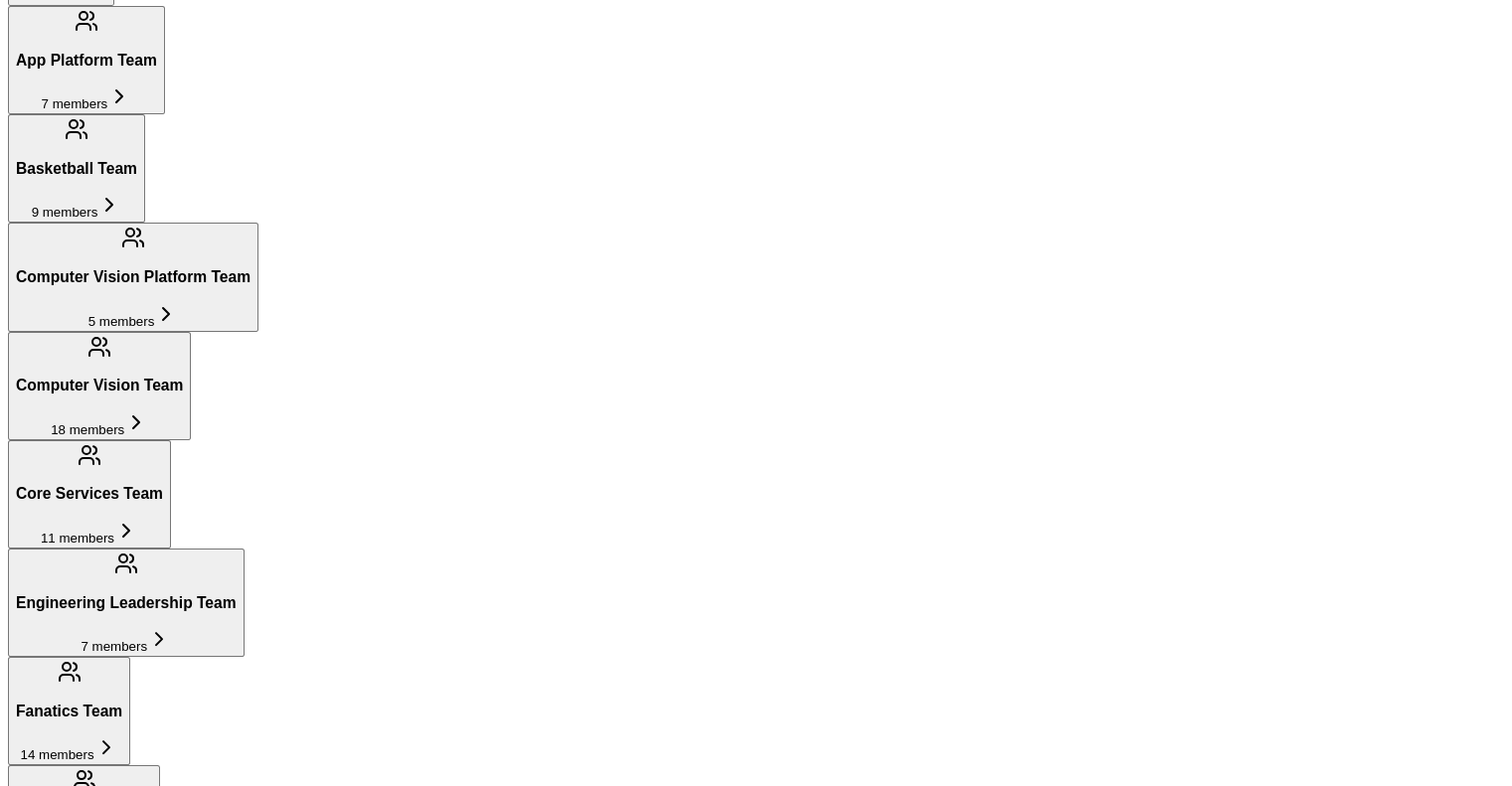 click 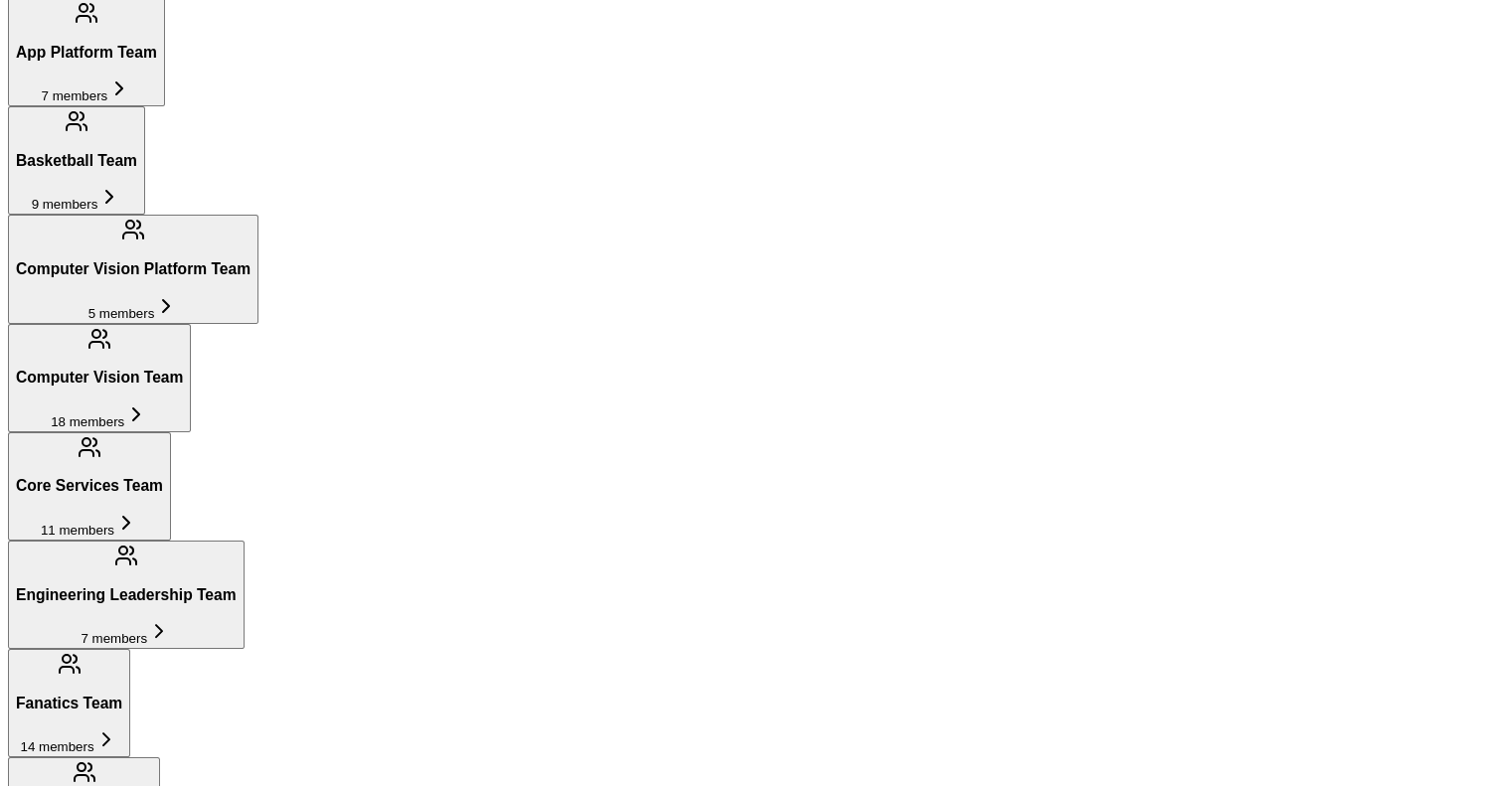 scroll, scrollTop: 1601, scrollLeft: 0, axis: vertical 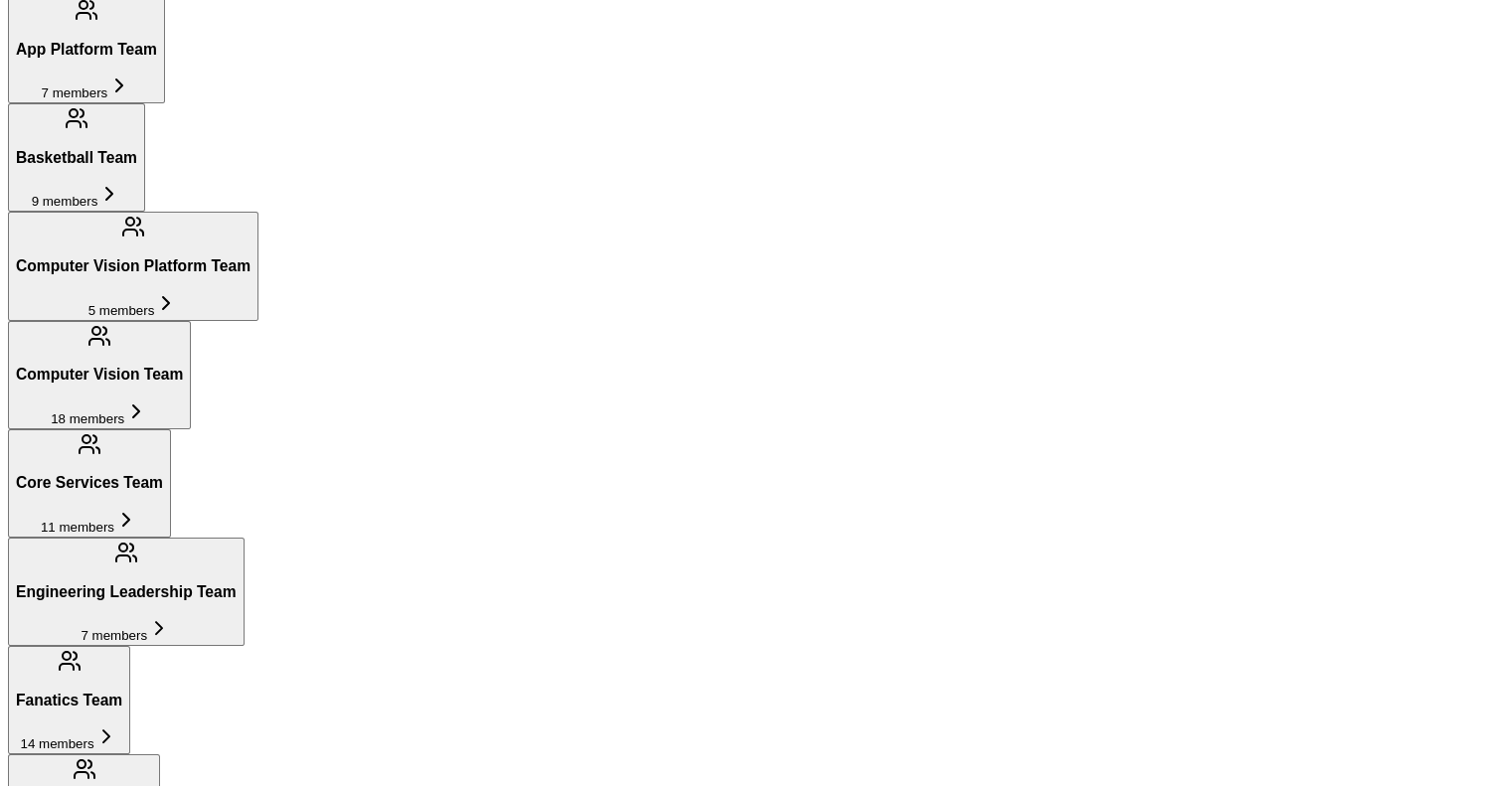 click 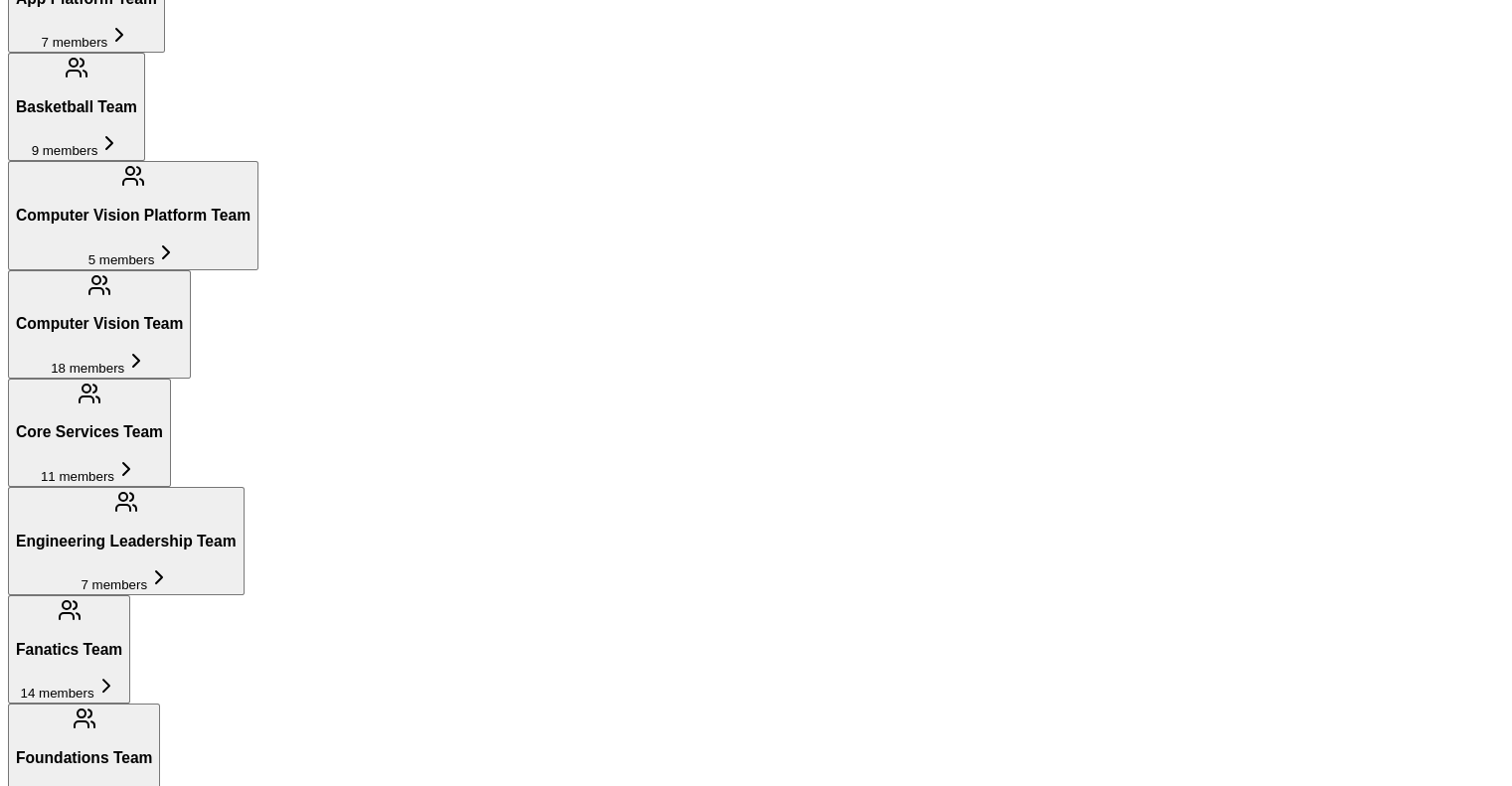 scroll, scrollTop: 1700, scrollLeft: 0, axis: vertical 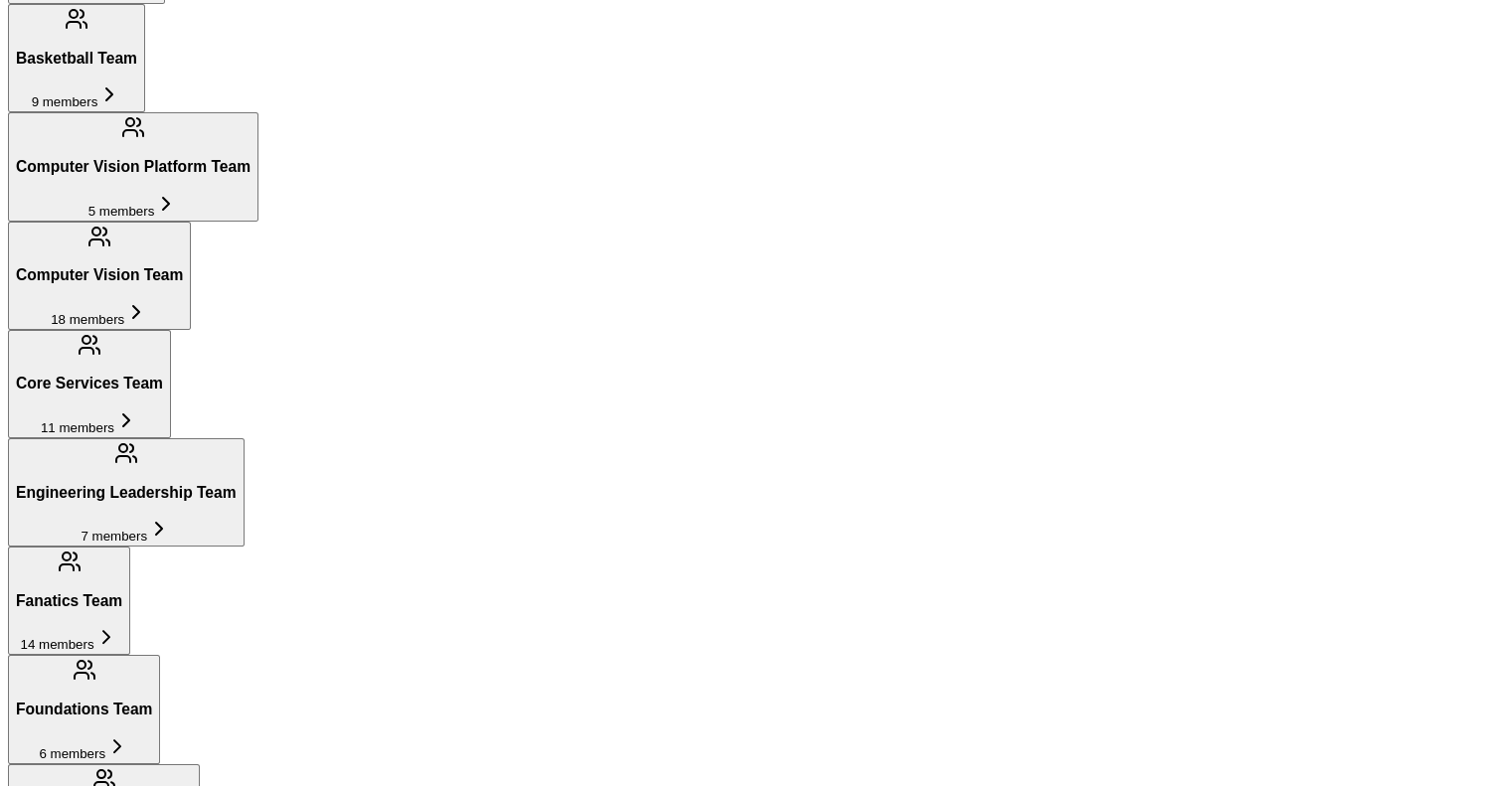 click 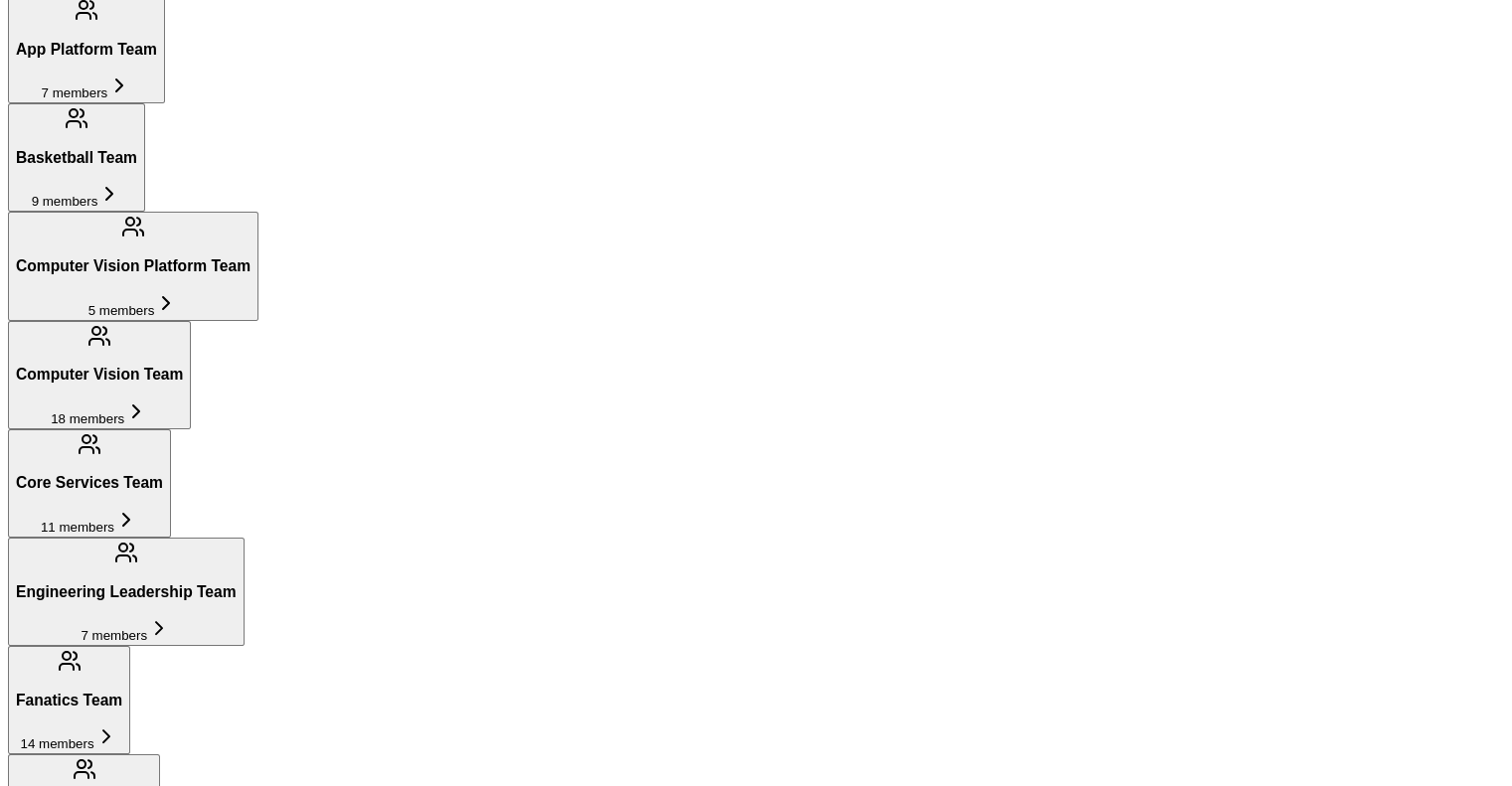 click on "Strategy Team 5   members" at bounding box center (69, 5508) 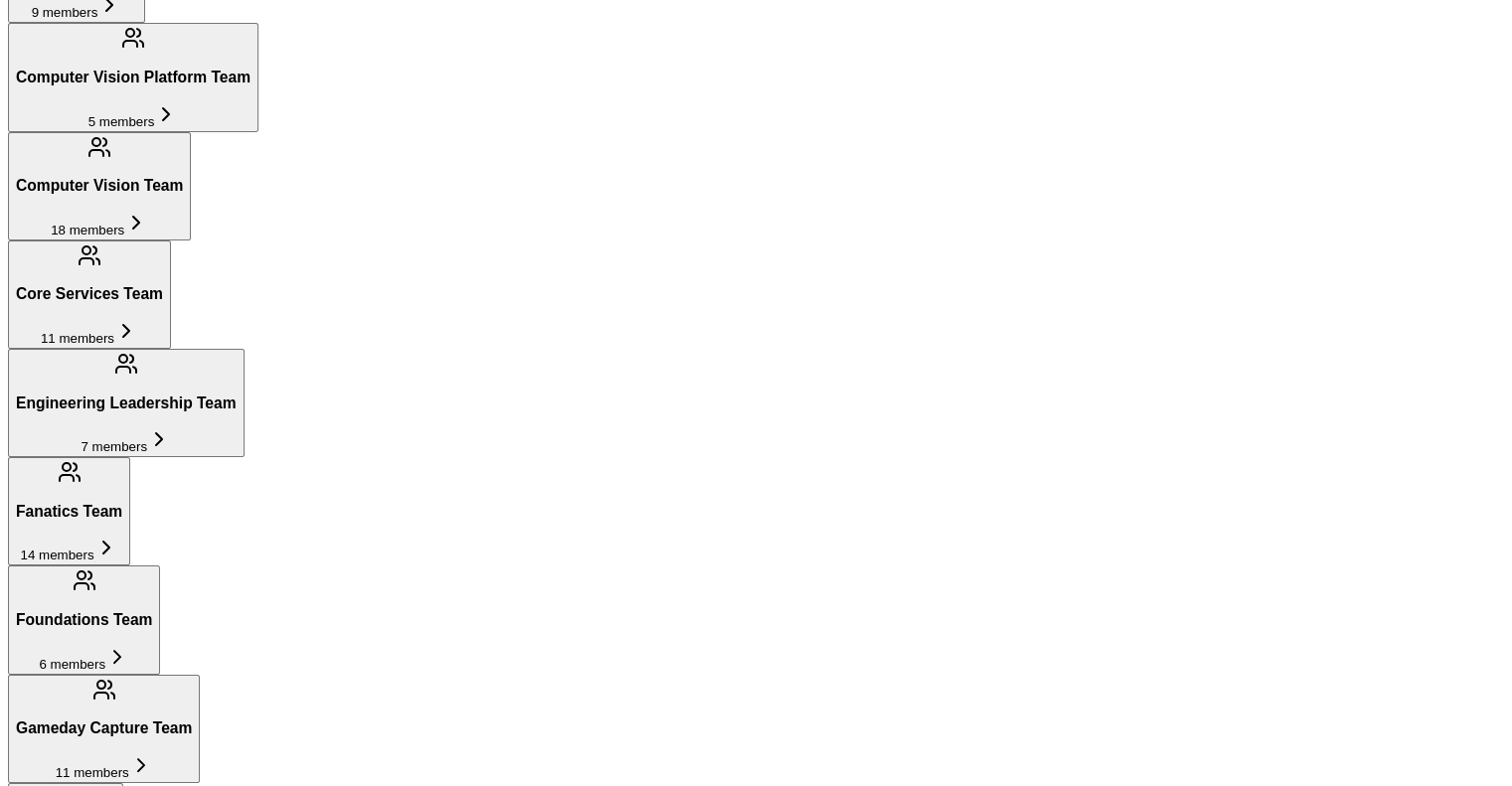 scroll, scrollTop: 1800, scrollLeft: 0, axis: vertical 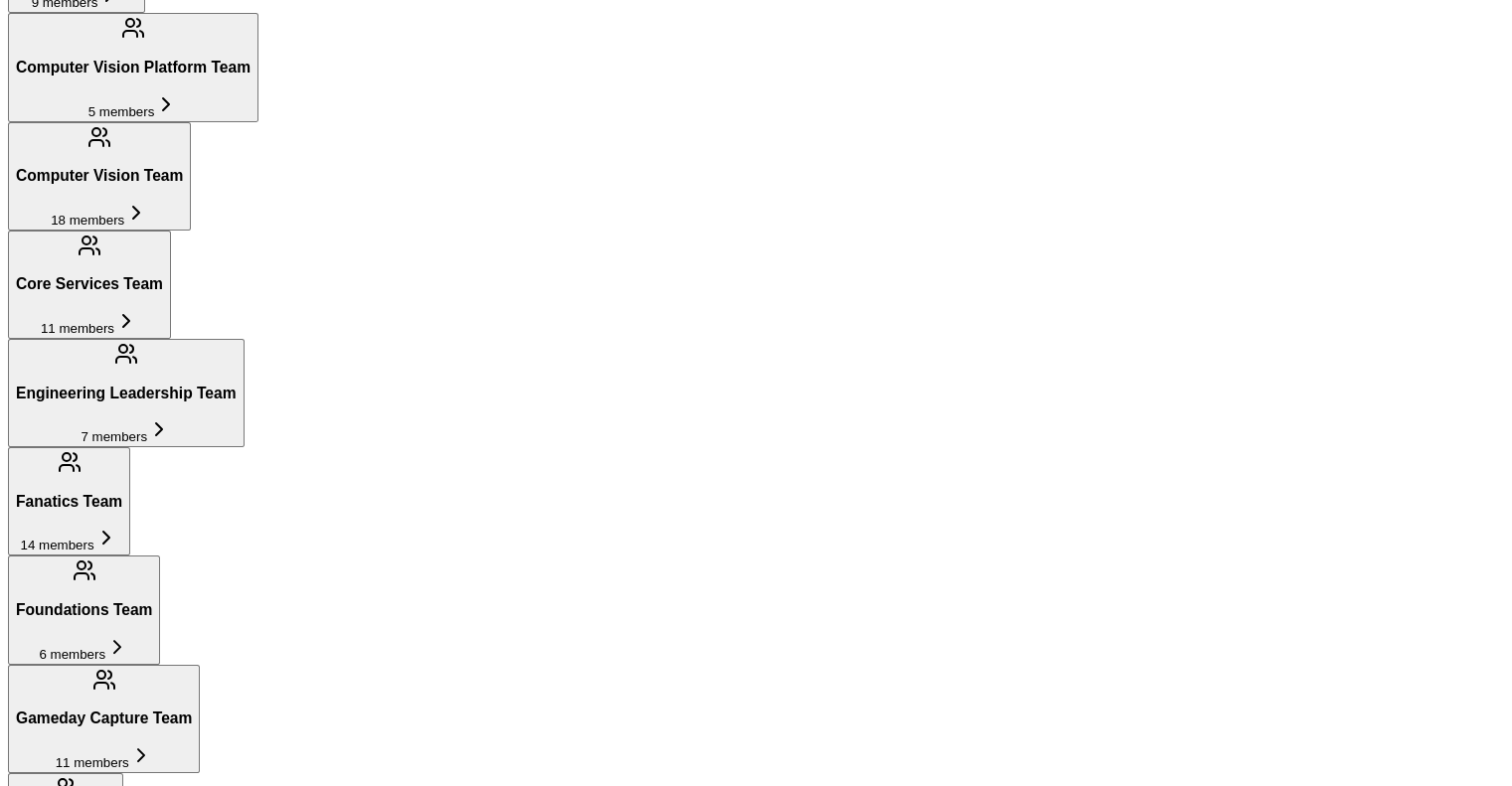 click 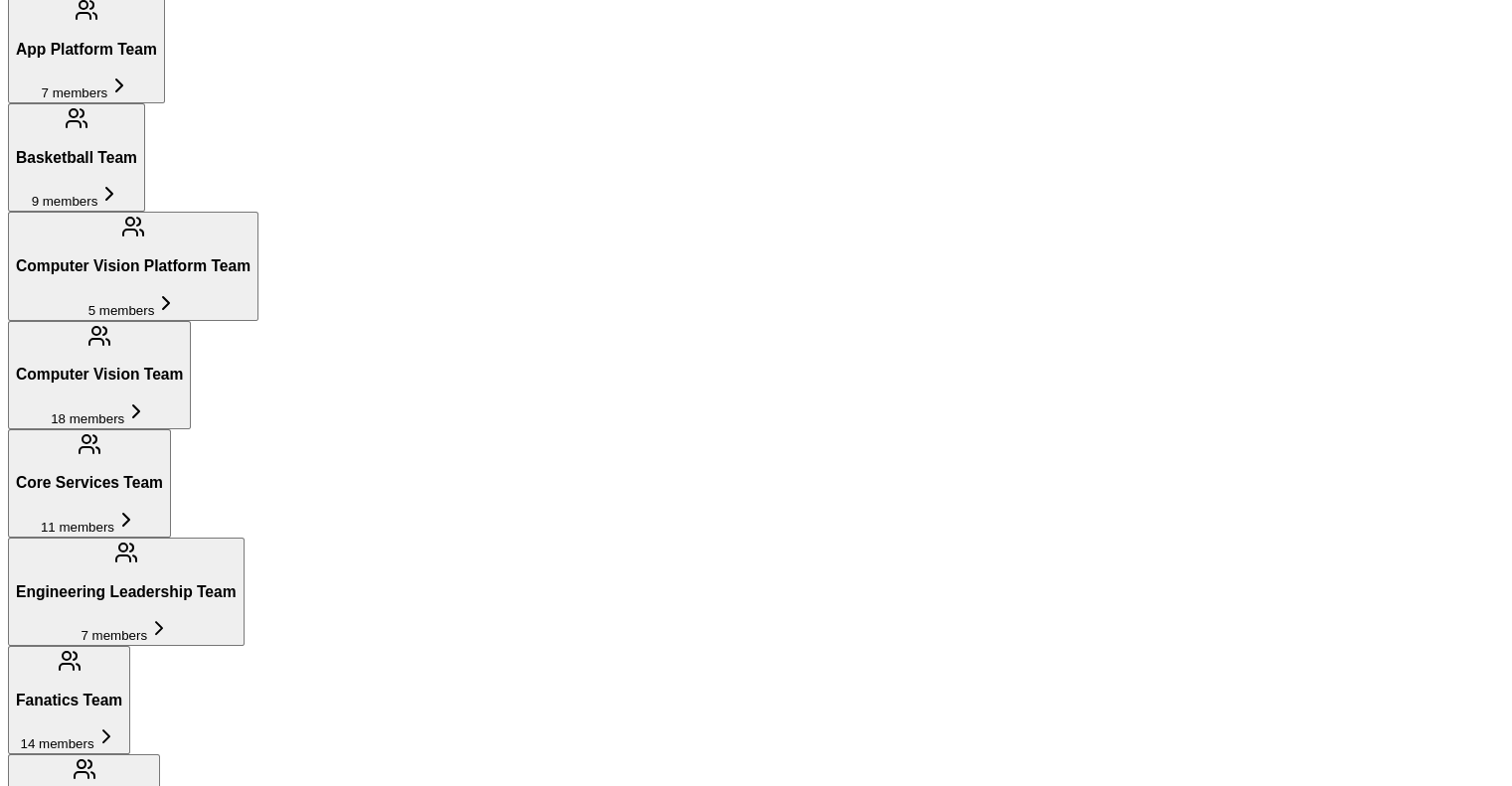 click on "24   members" at bounding box center [65, 5329] 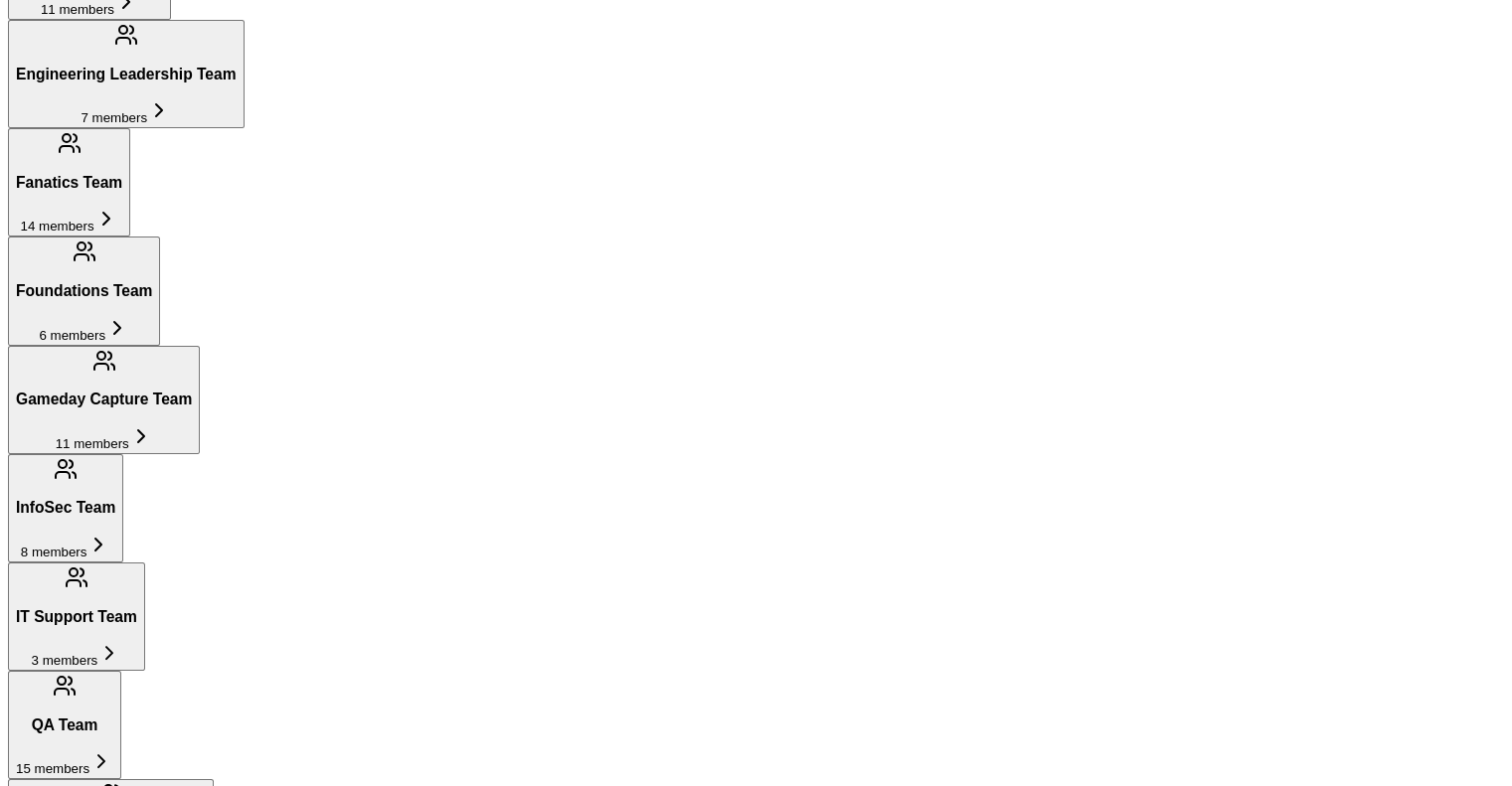 scroll, scrollTop: 1899, scrollLeft: 0, axis: vertical 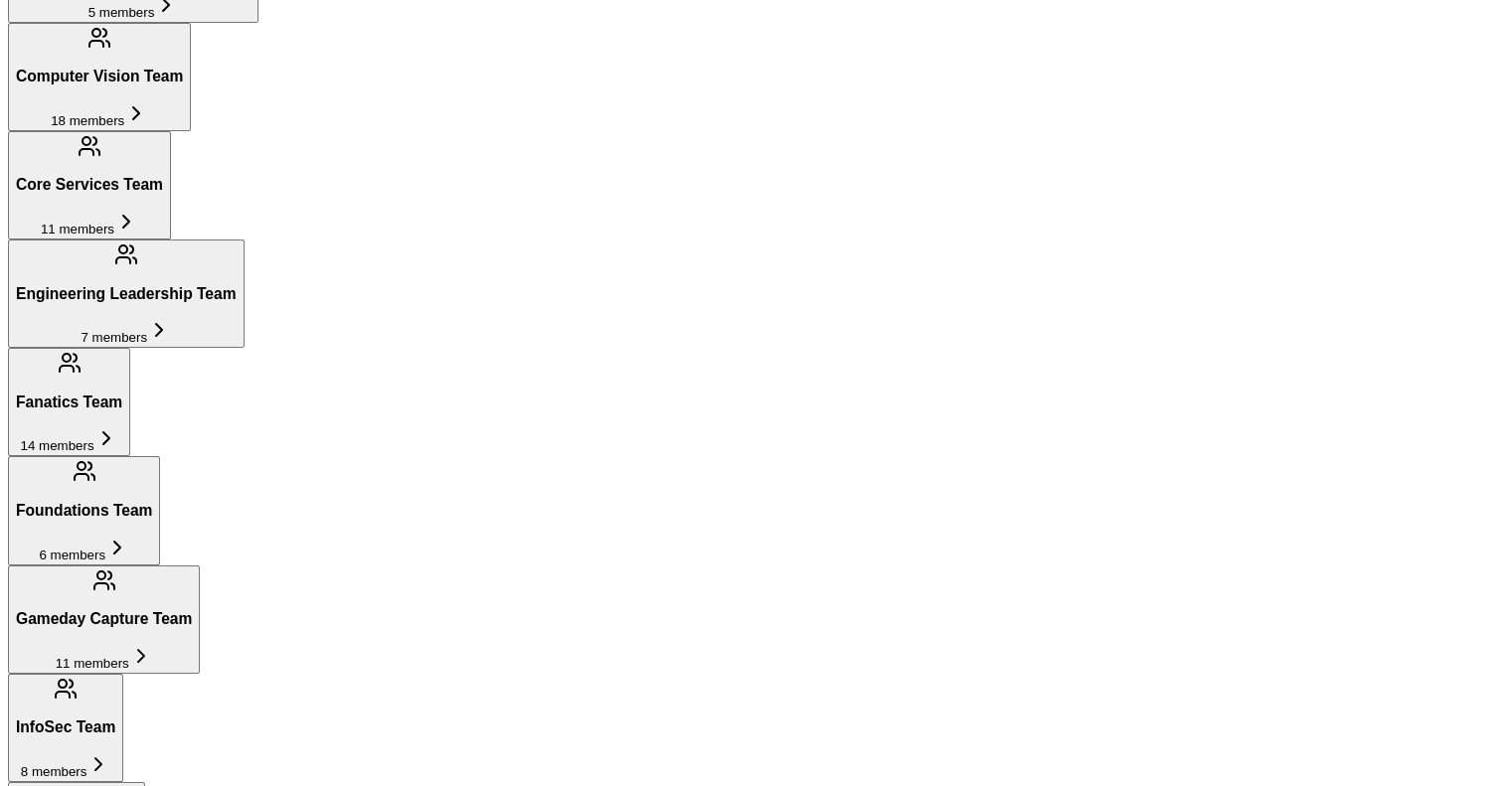 drag, startPoint x: 882, startPoint y: 238, endPoint x: 919, endPoint y: 232, distance: 37.48333 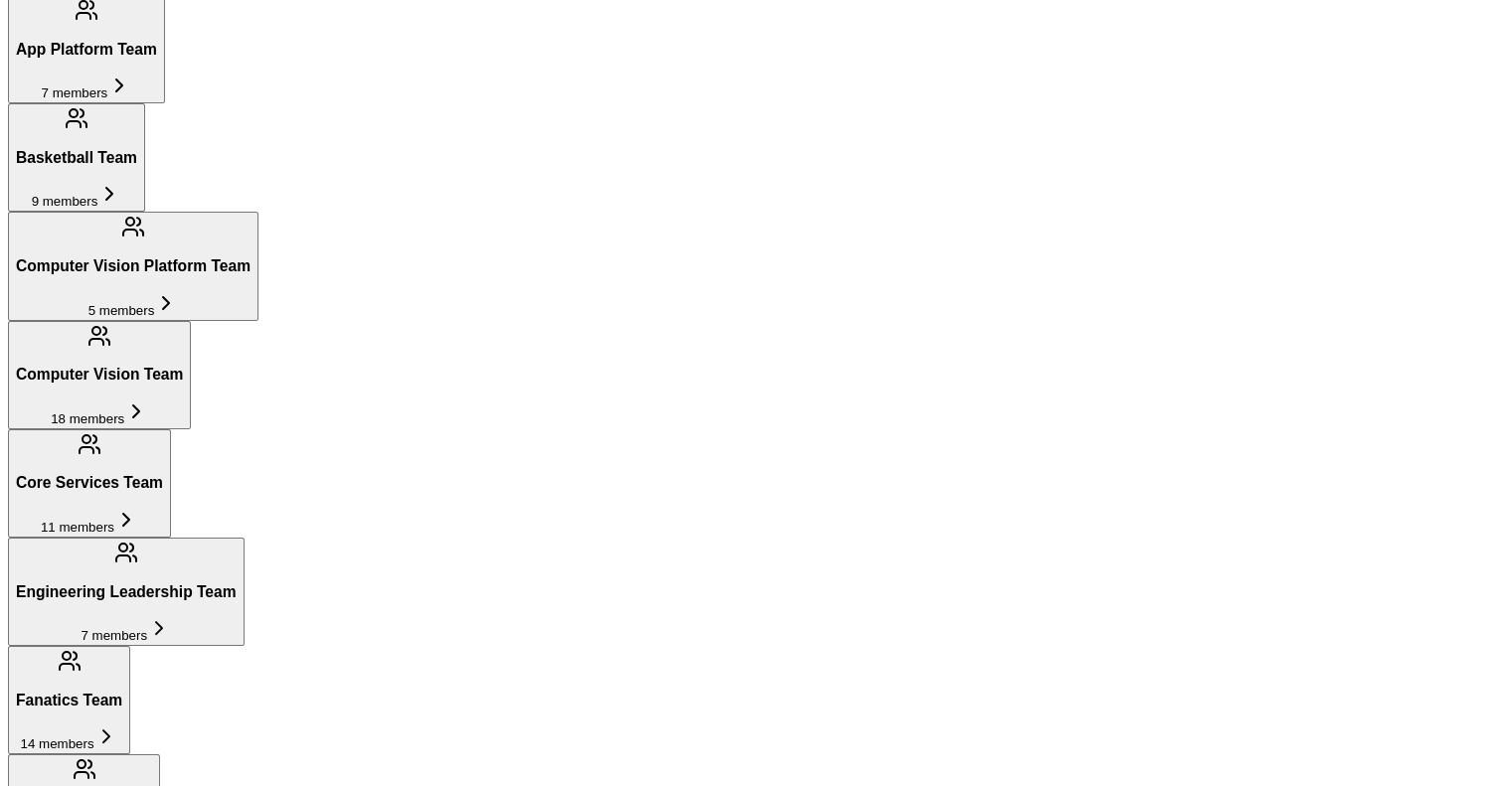 click 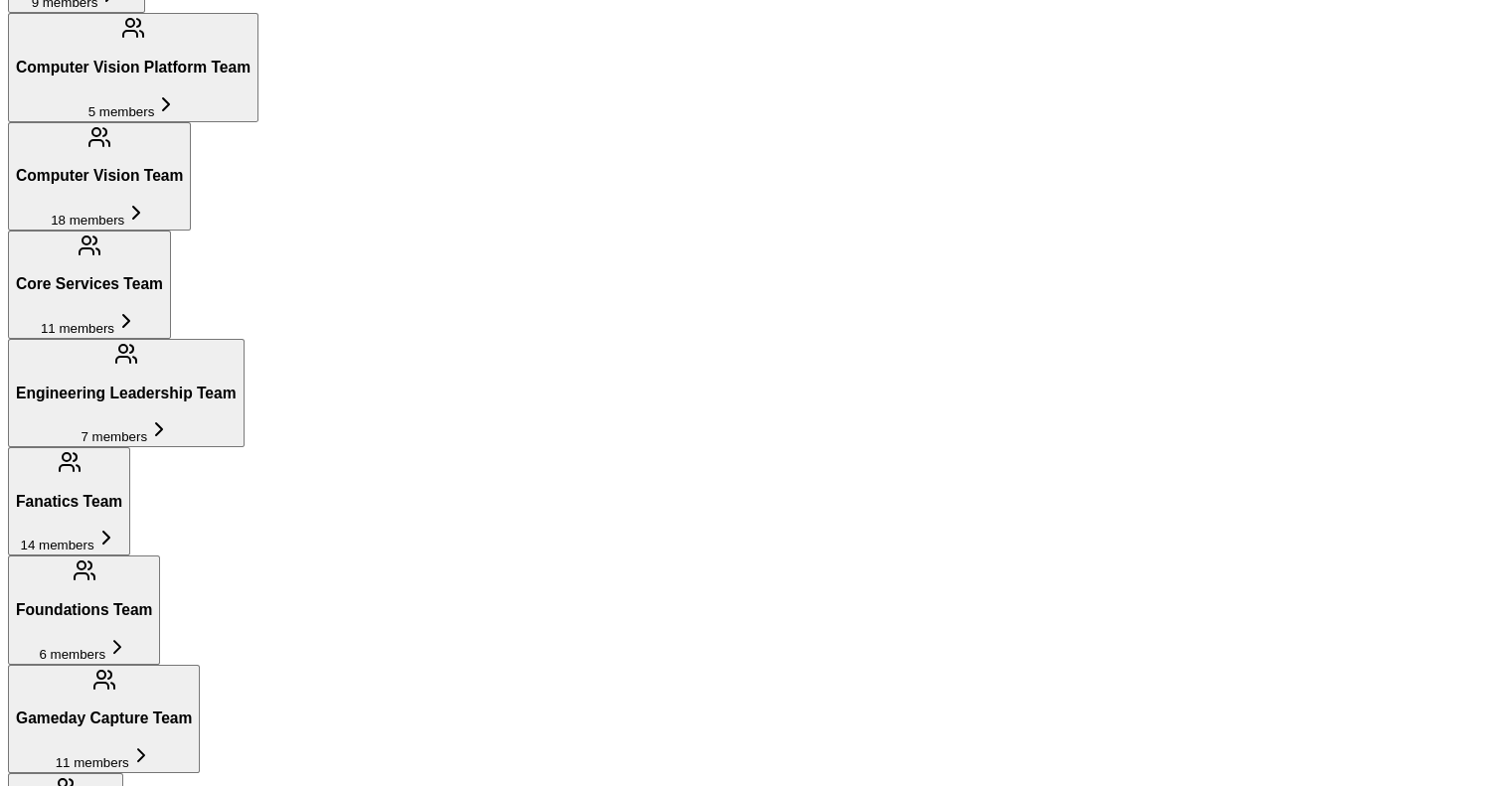 click 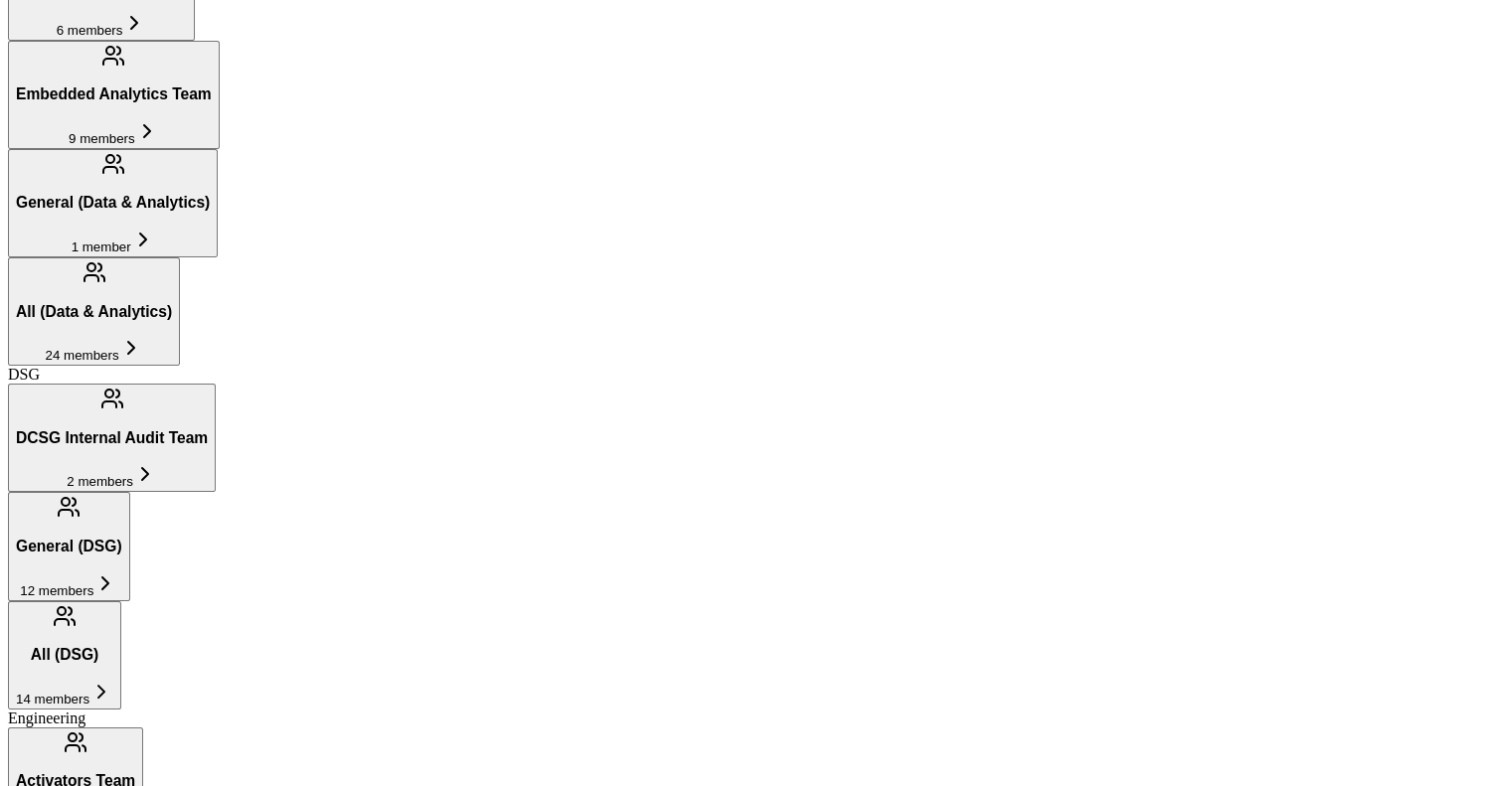 scroll, scrollTop: 408, scrollLeft: 0, axis: vertical 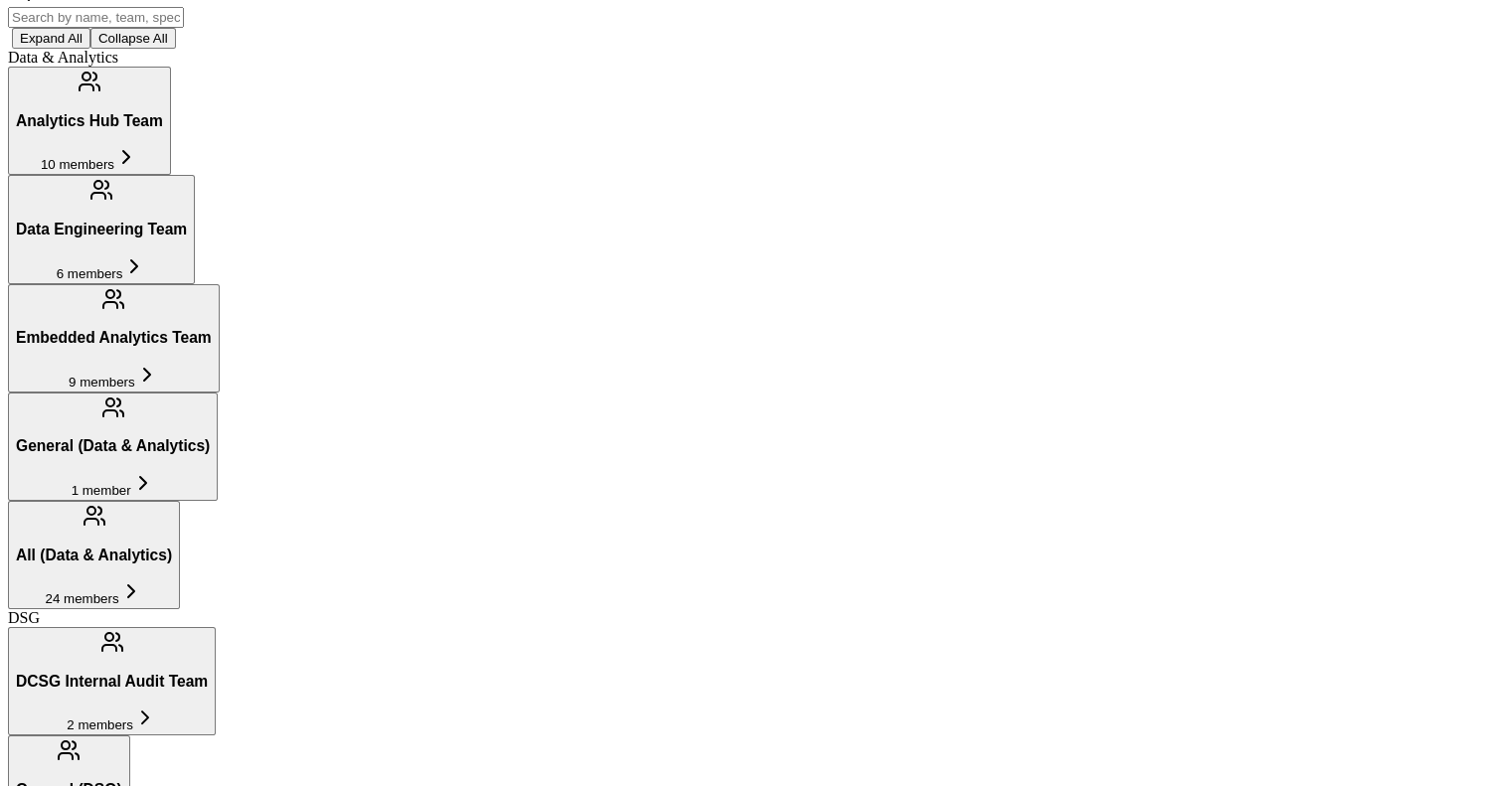 click on "15   members" at bounding box center [65, 2472] 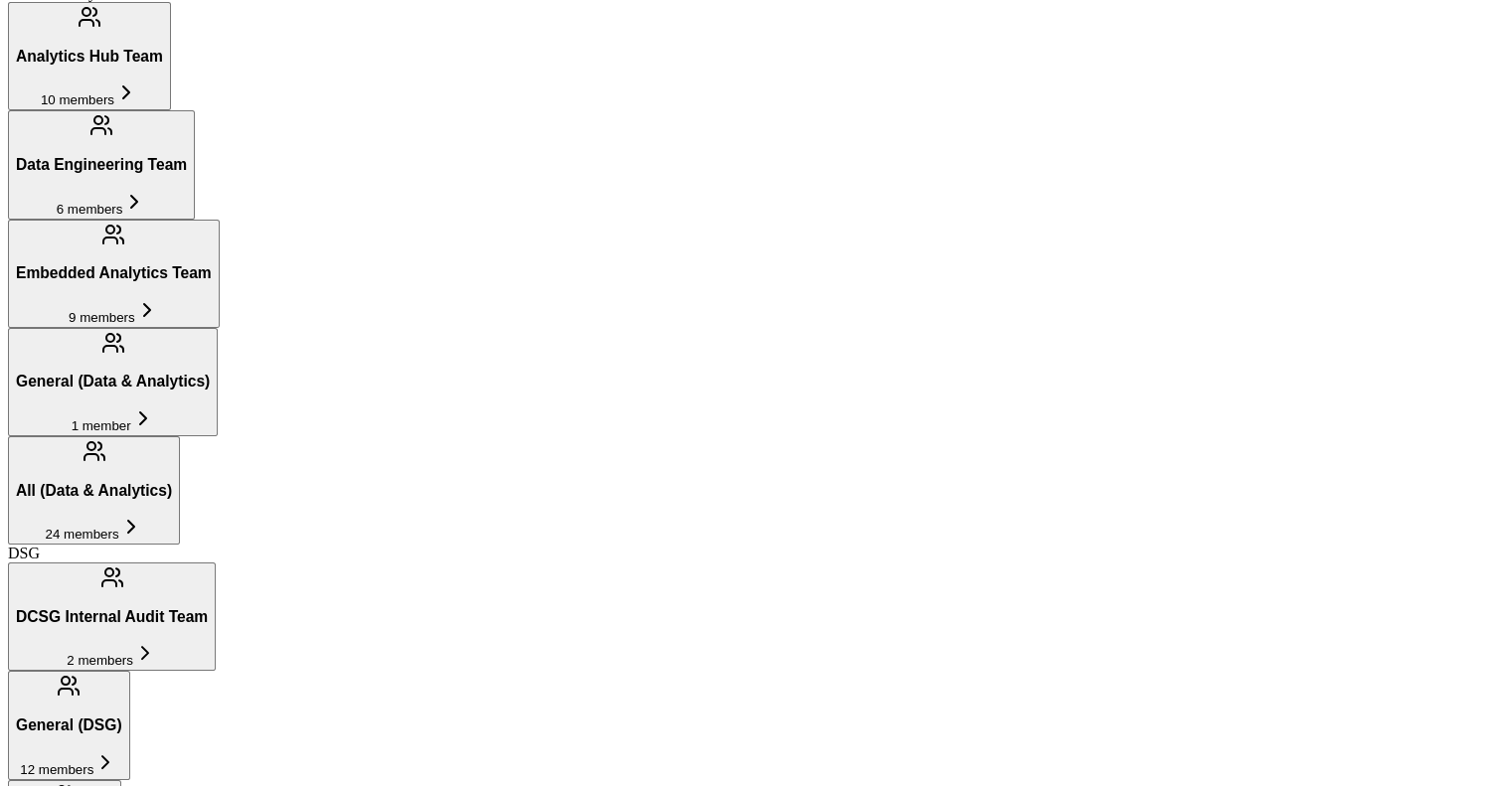 scroll, scrollTop: 508, scrollLeft: 0, axis: vertical 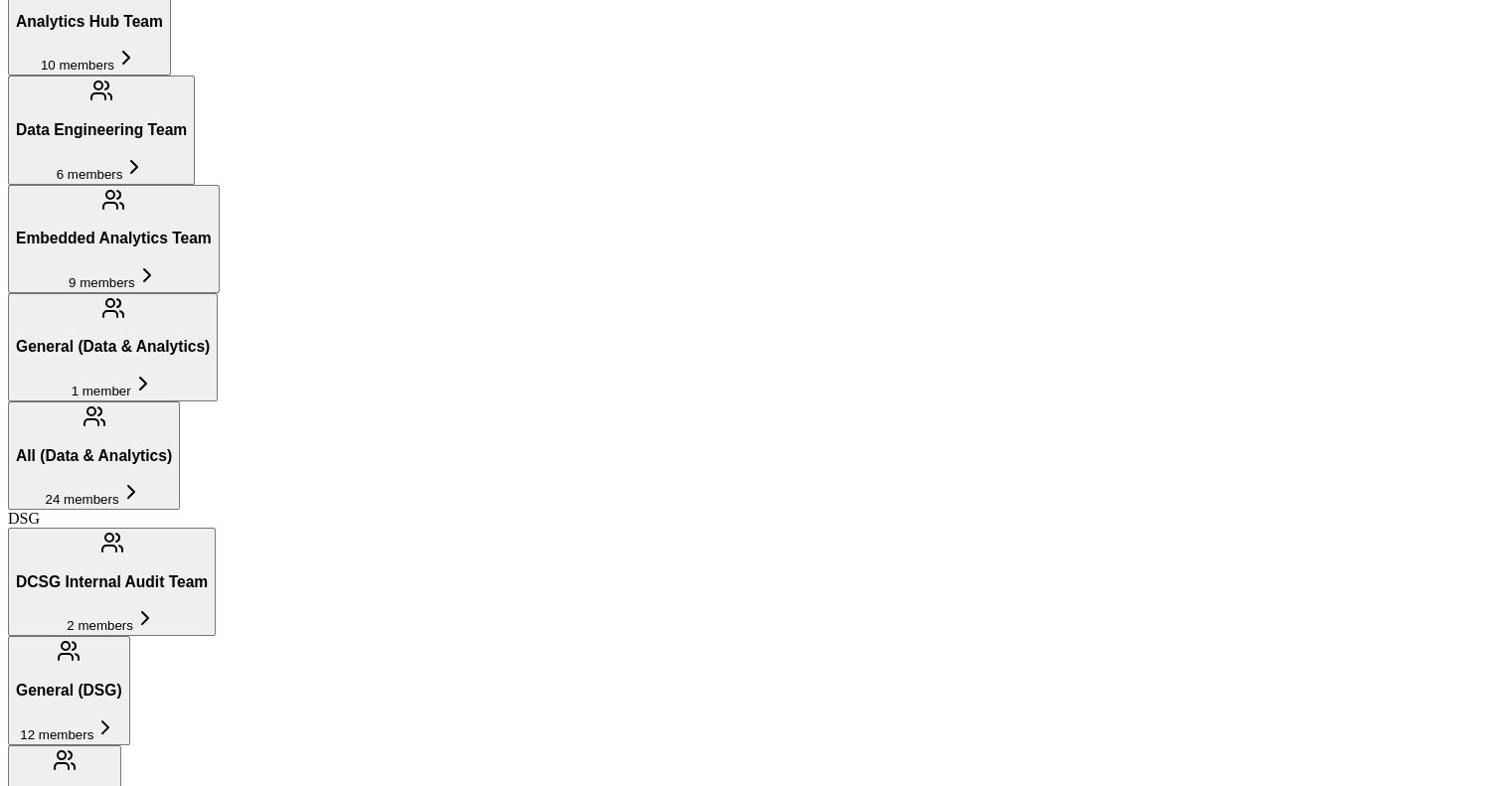 click 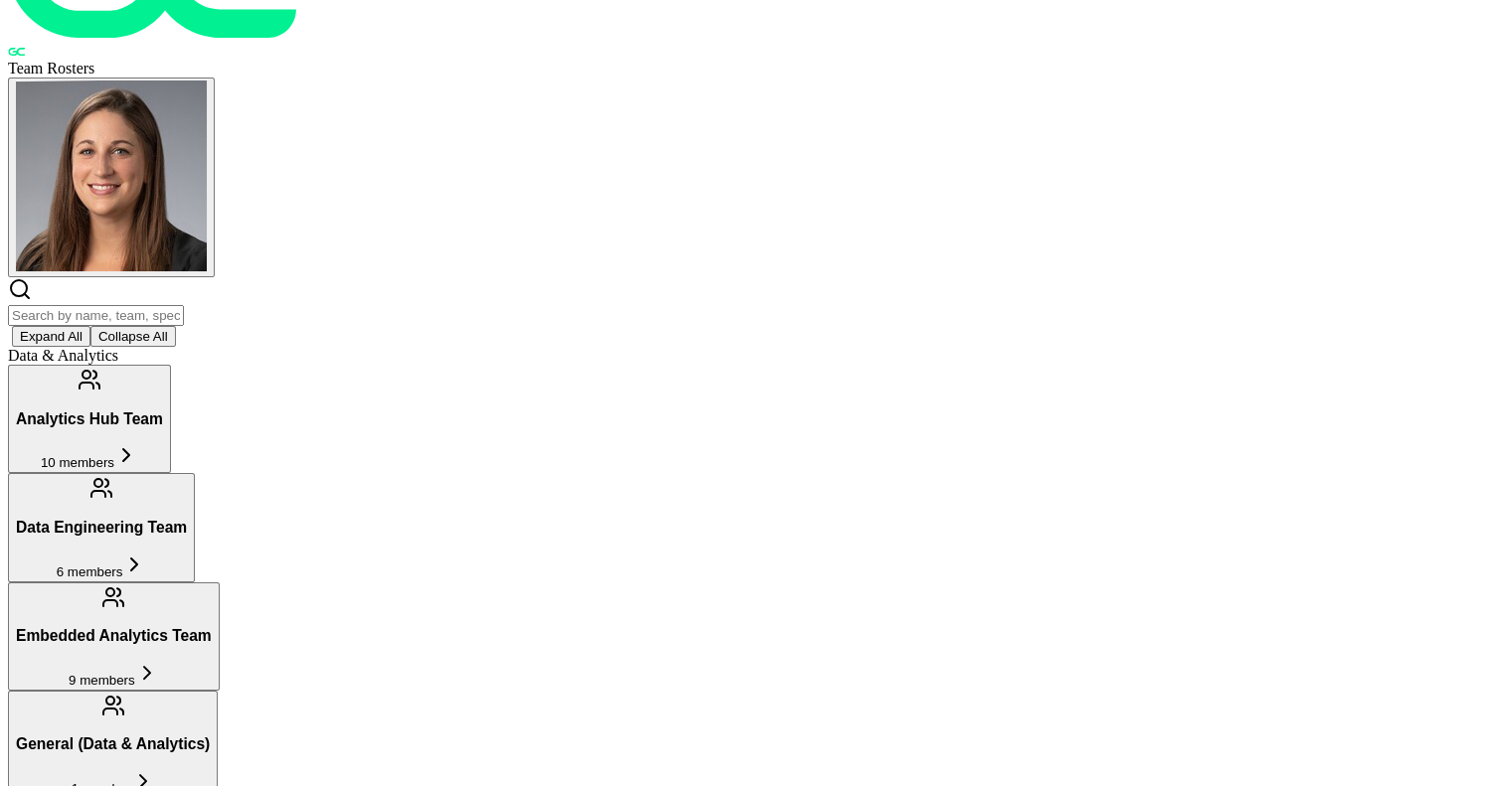 click on "11   members" at bounding box center [64, 1366] 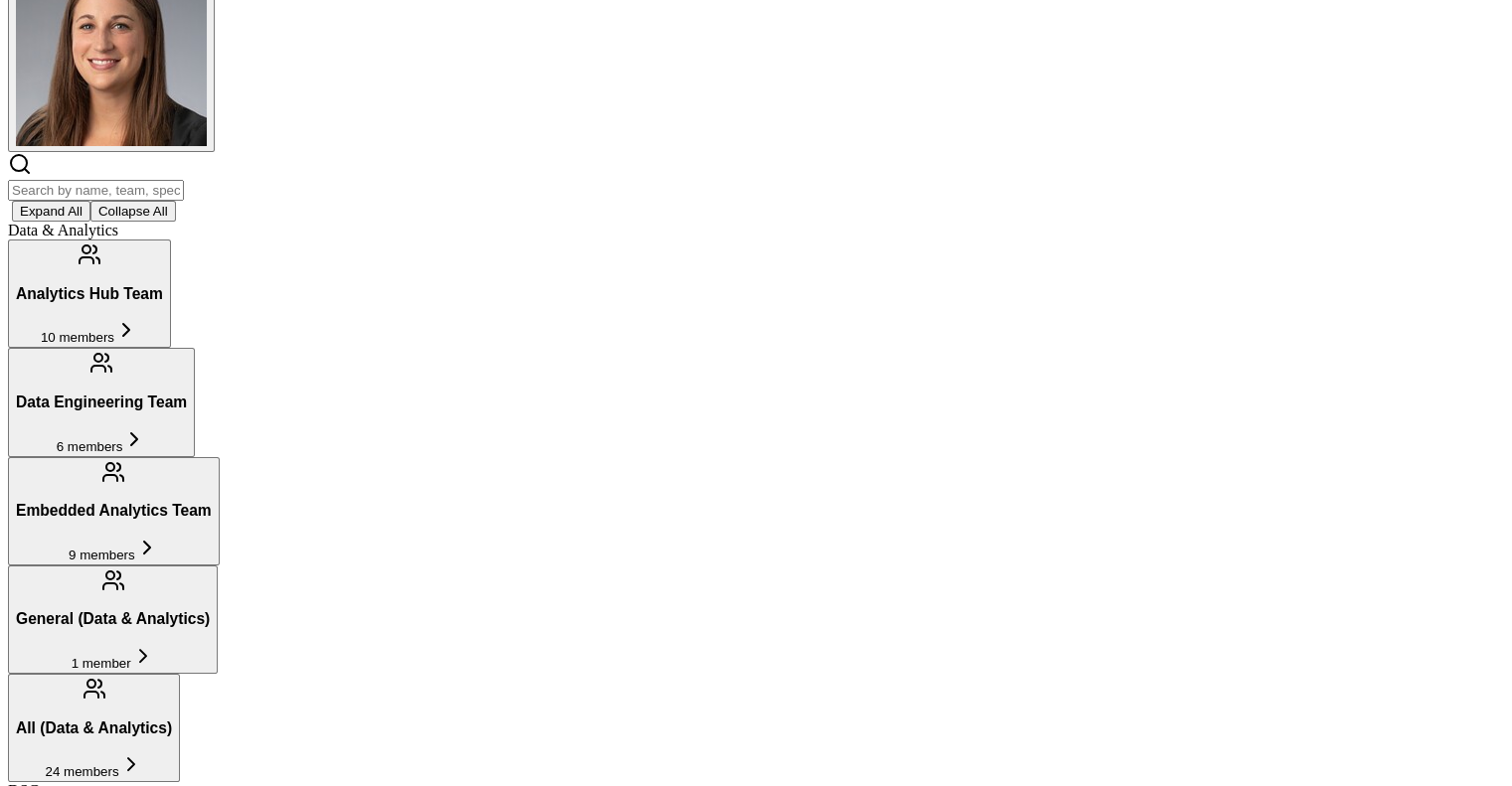scroll, scrollTop: 508, scrollLeft: 0, axis: vertical 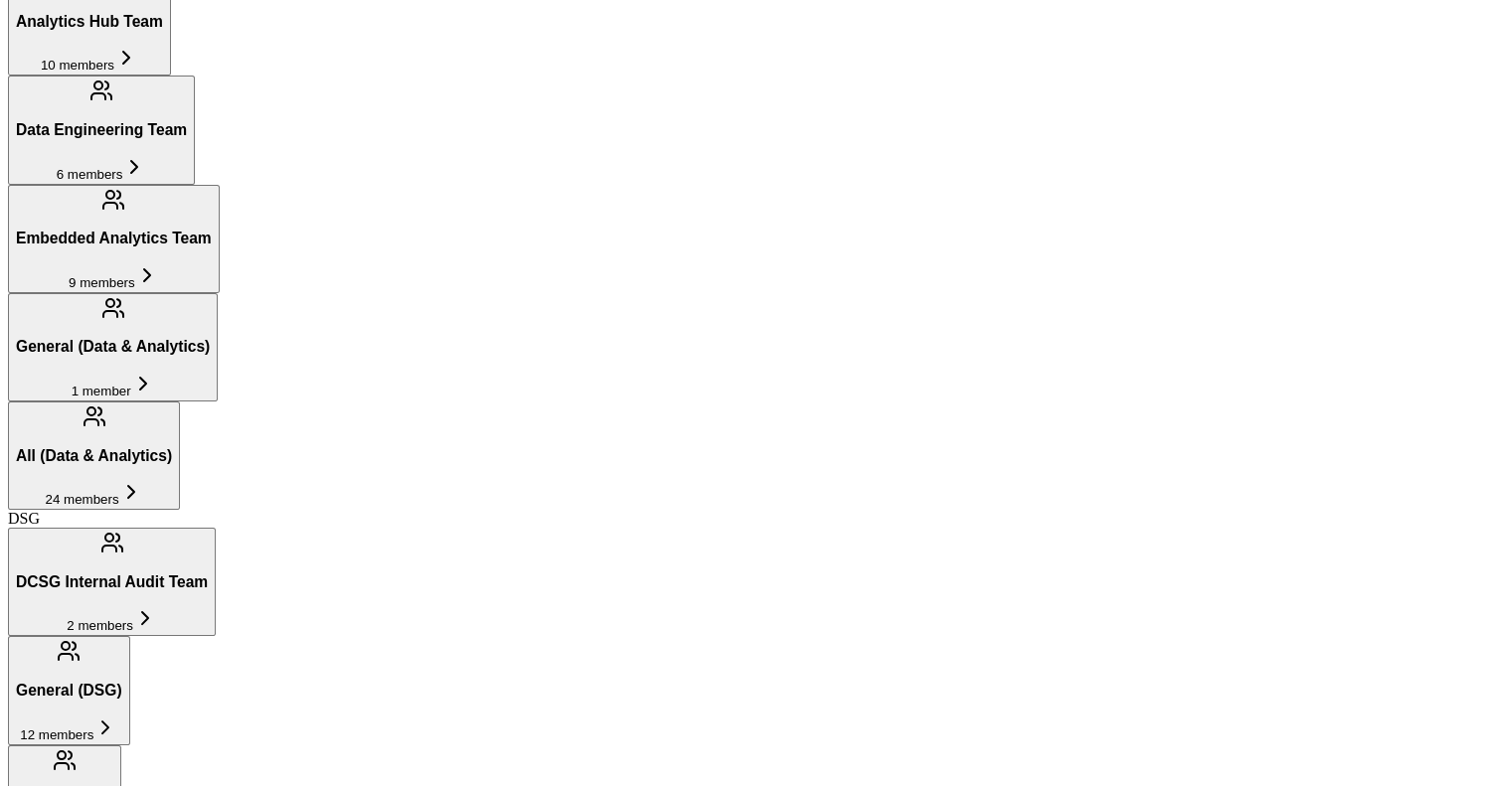 click 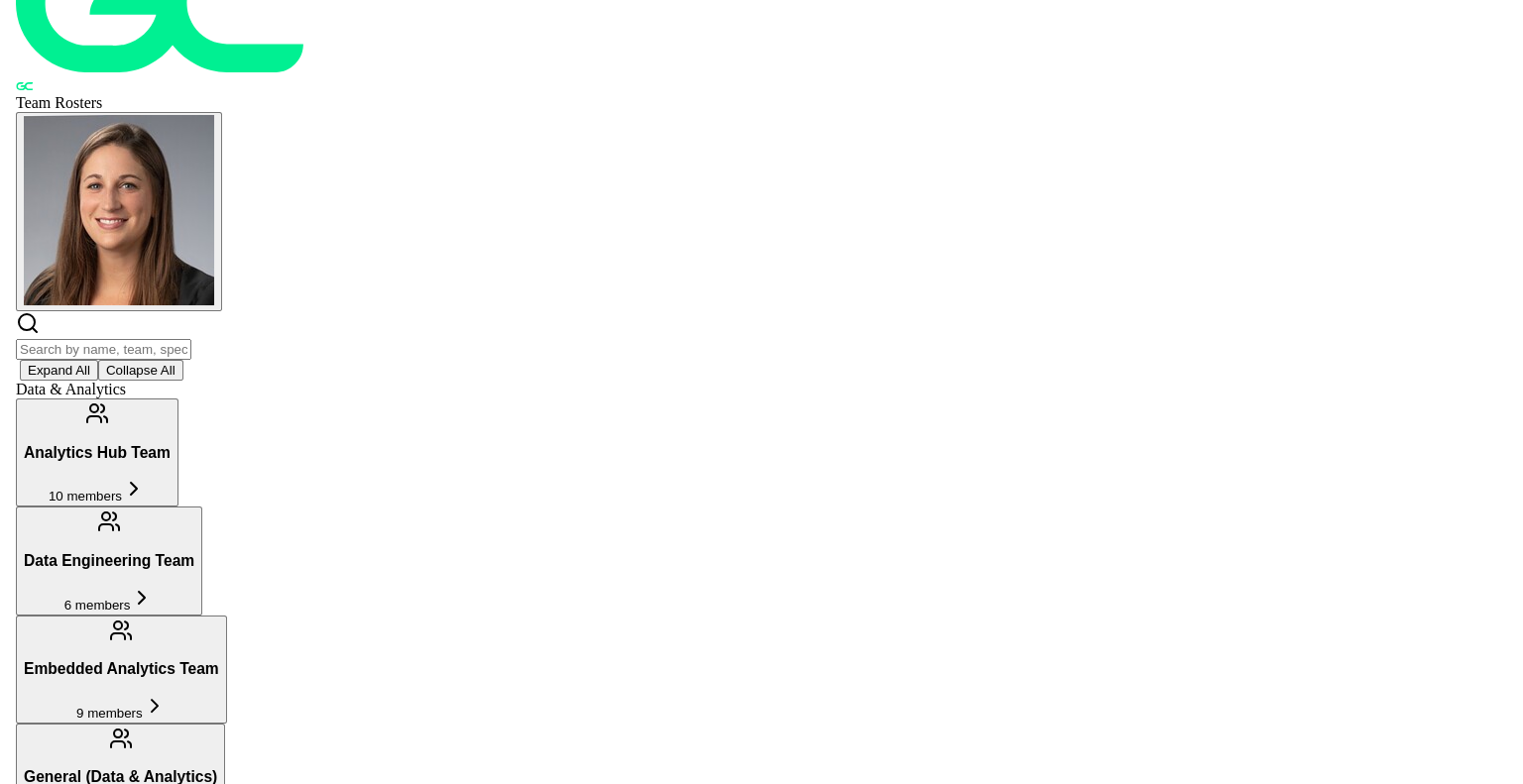 scroll, scrollTop: 0, scrollLeft: 0, axis: both 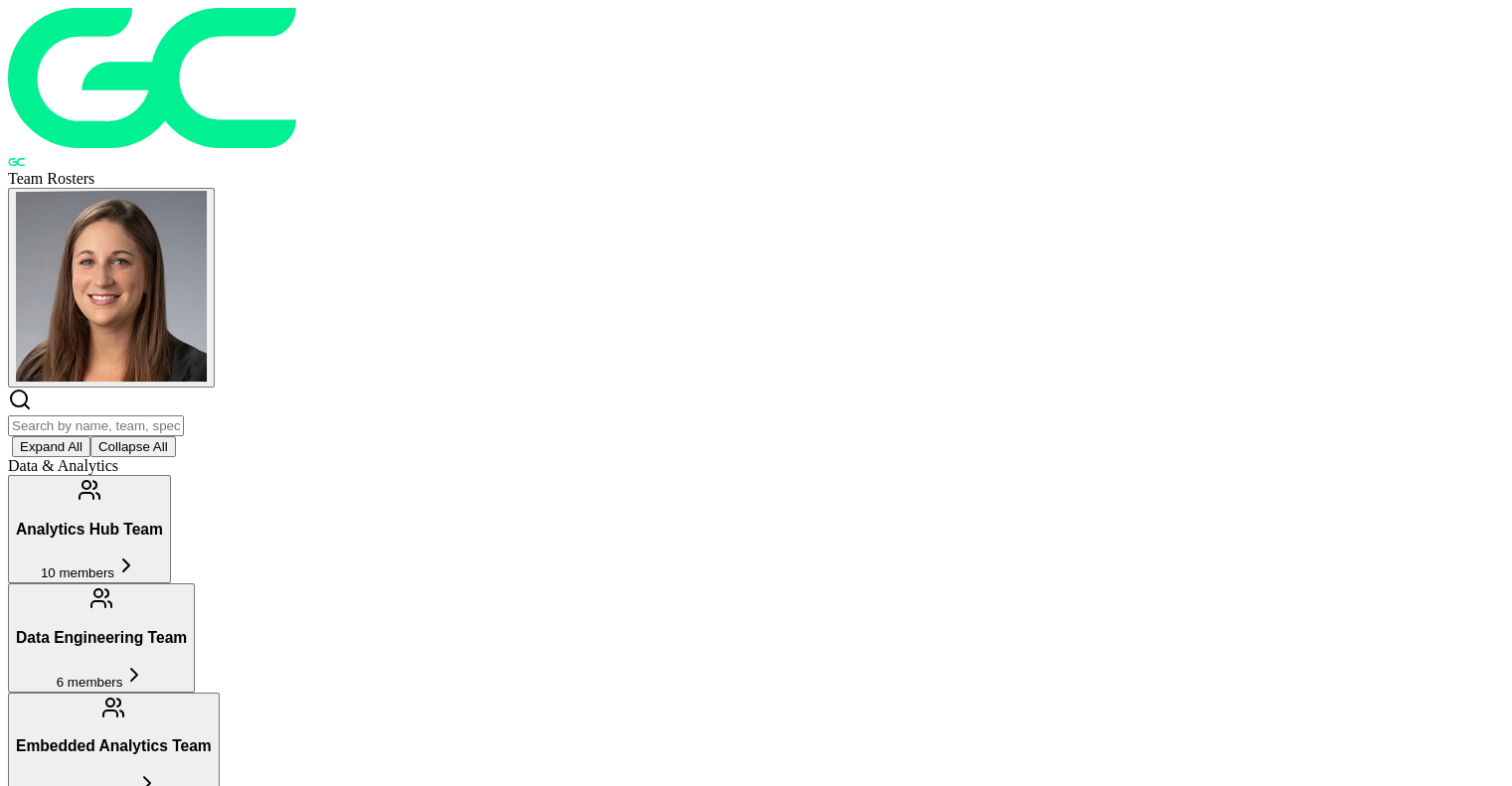 click at bounding box center (95, 425) 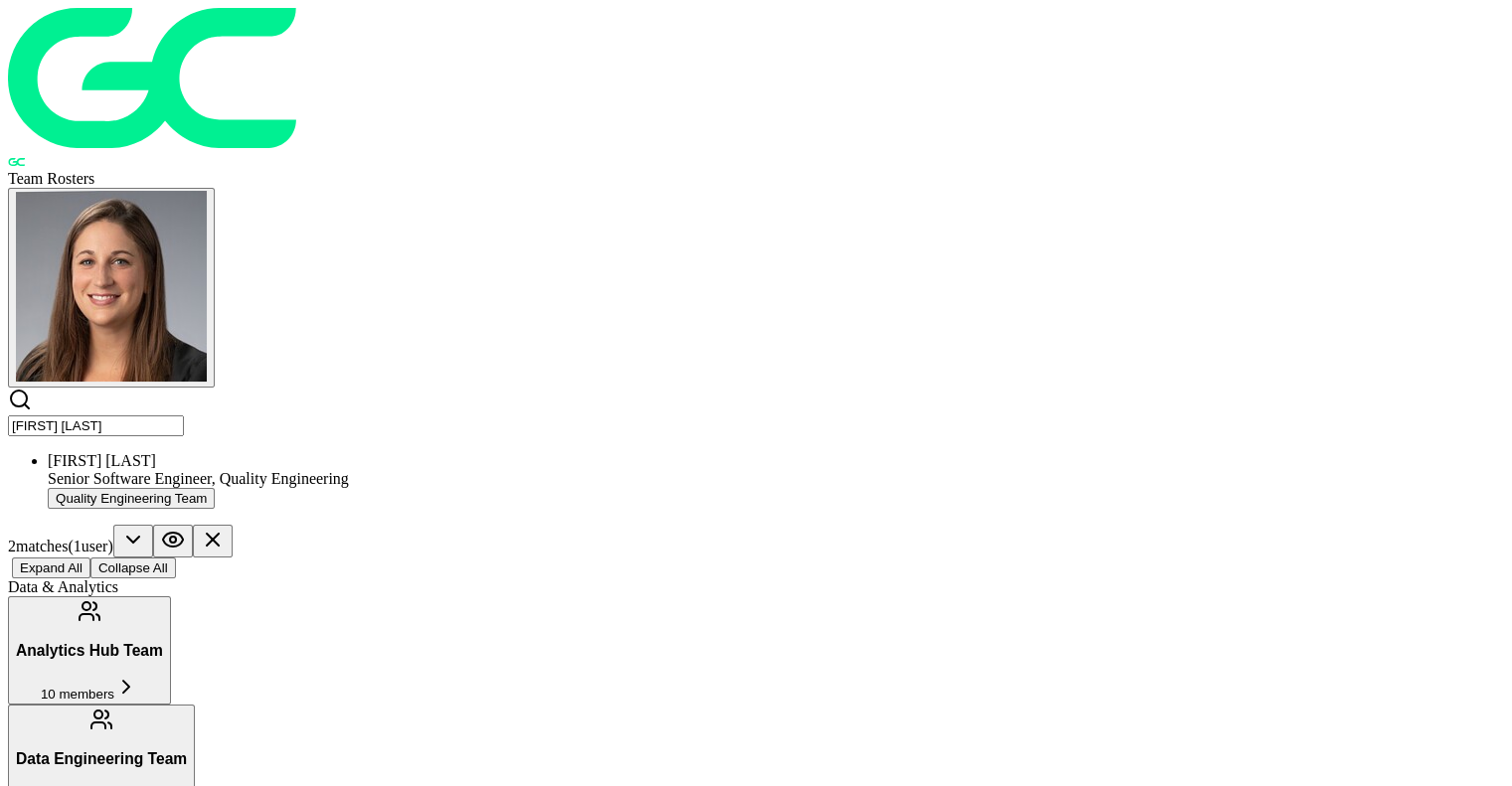 drag, startPoint x: 419, startPoint y: 90, endPoint x: 187, endPoint y: 90, distance: 232 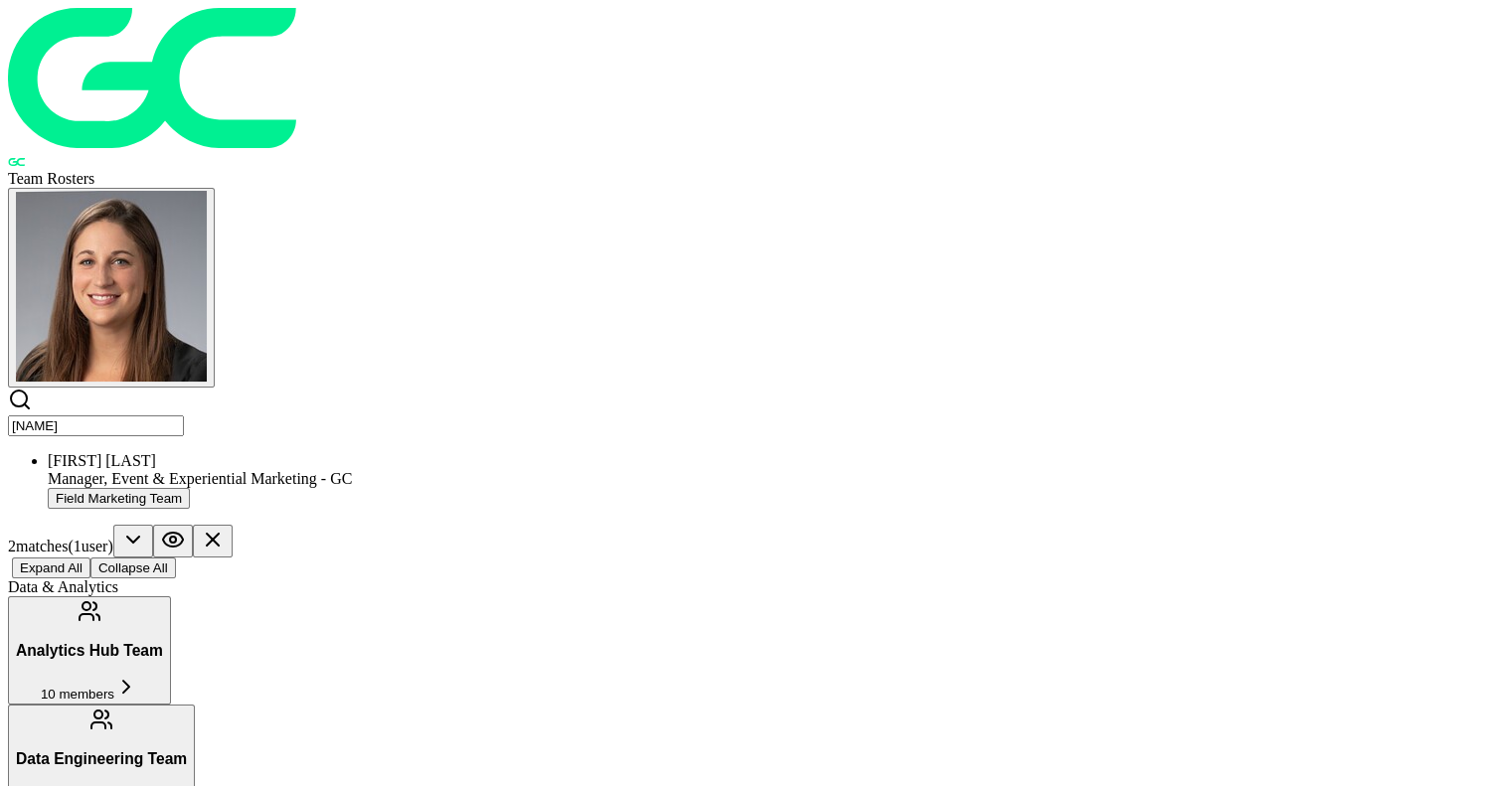 drag, startPoint x: 351, startPoint y: 92, endPoint x: 260, endPoint y: 85, distance: 91.26883 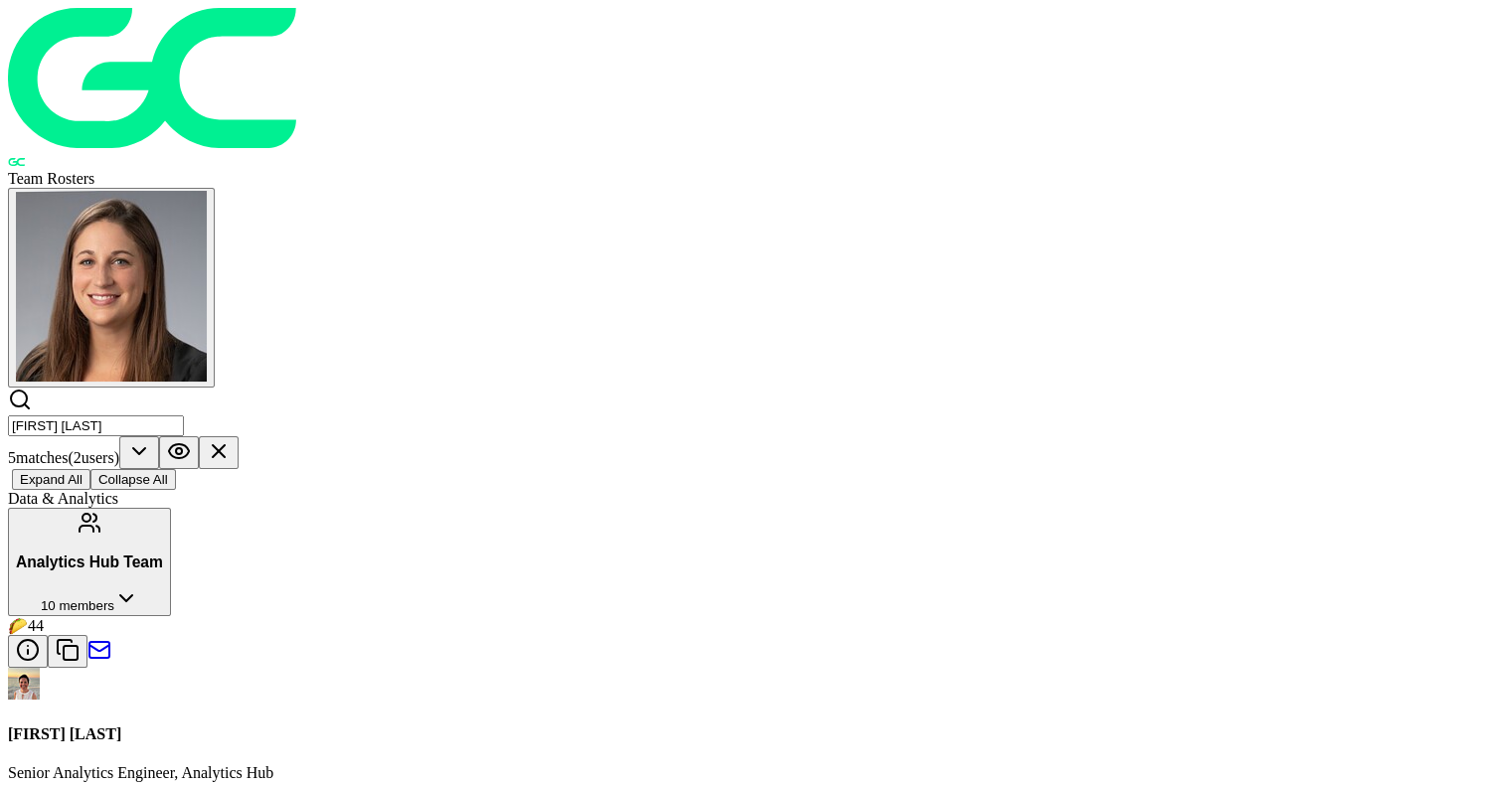 click on "[FIRST] [LAST]" at bounding box center (95, 425) 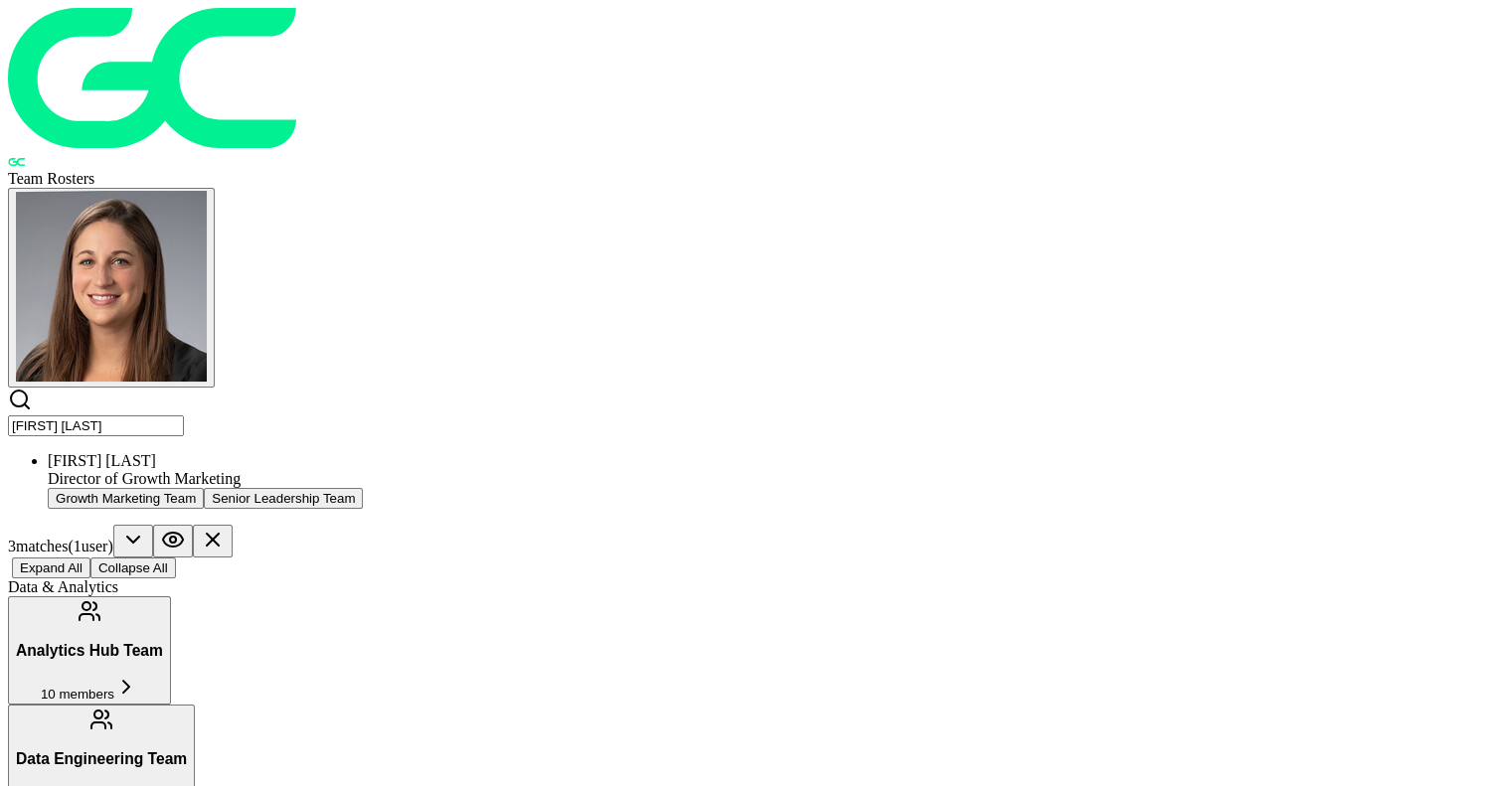 click on "Director of Growth Marketing" at bounding box center [775, 479] 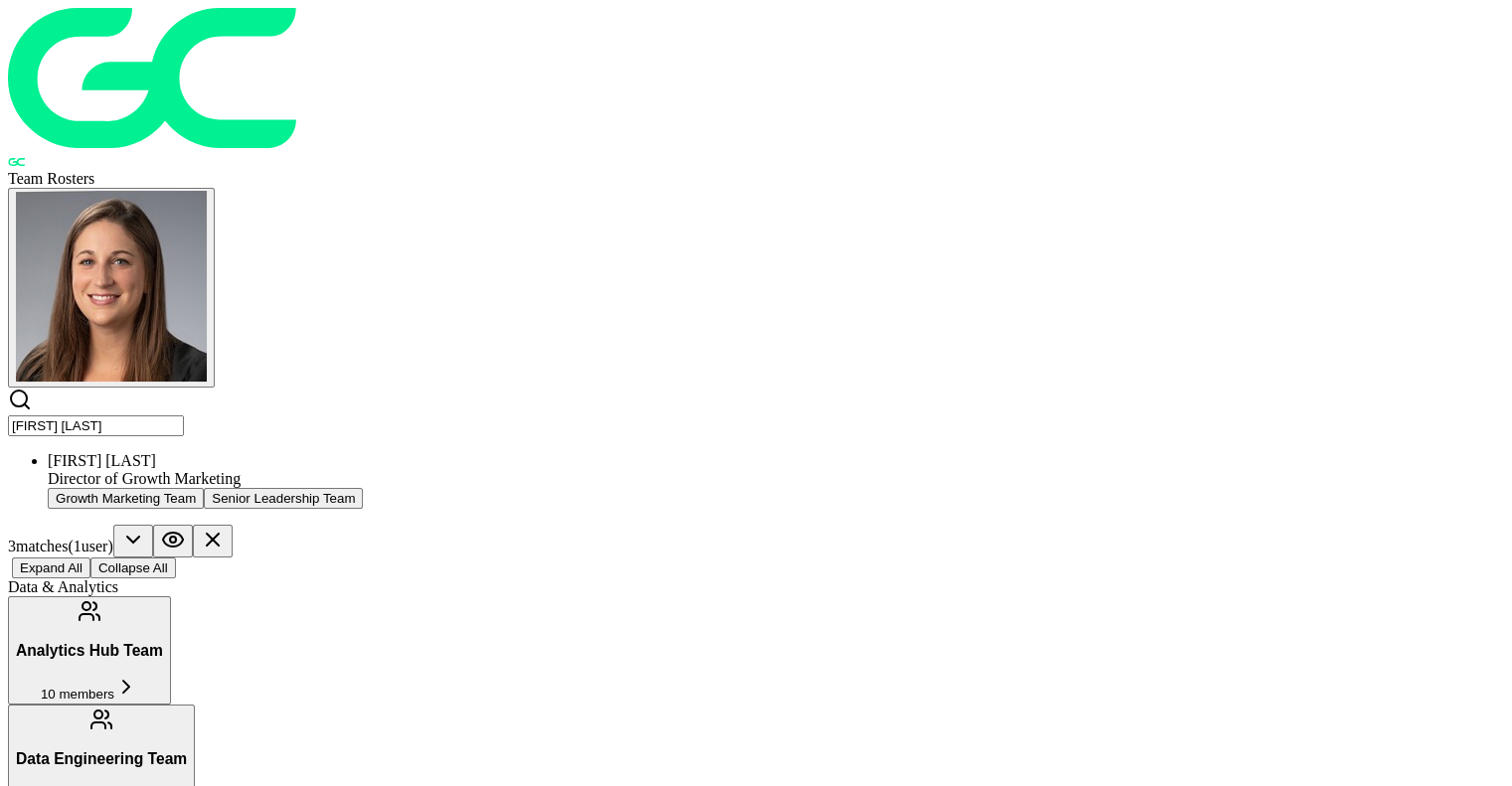 drag, startPoint x: 408, startPoint y: 85, endPoint x: 102, endPoint y: 54, distance: 307.56625 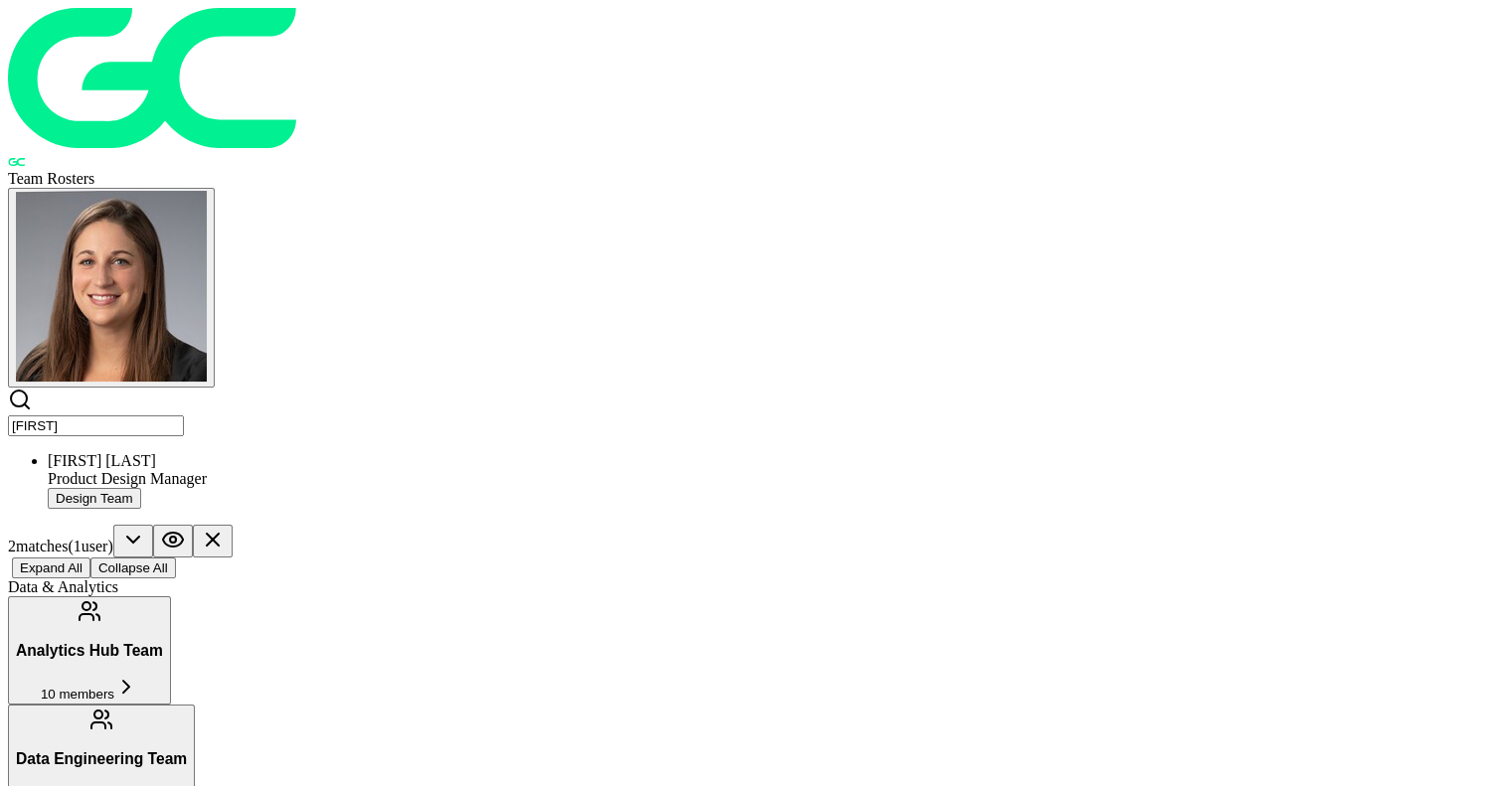 type on "y" 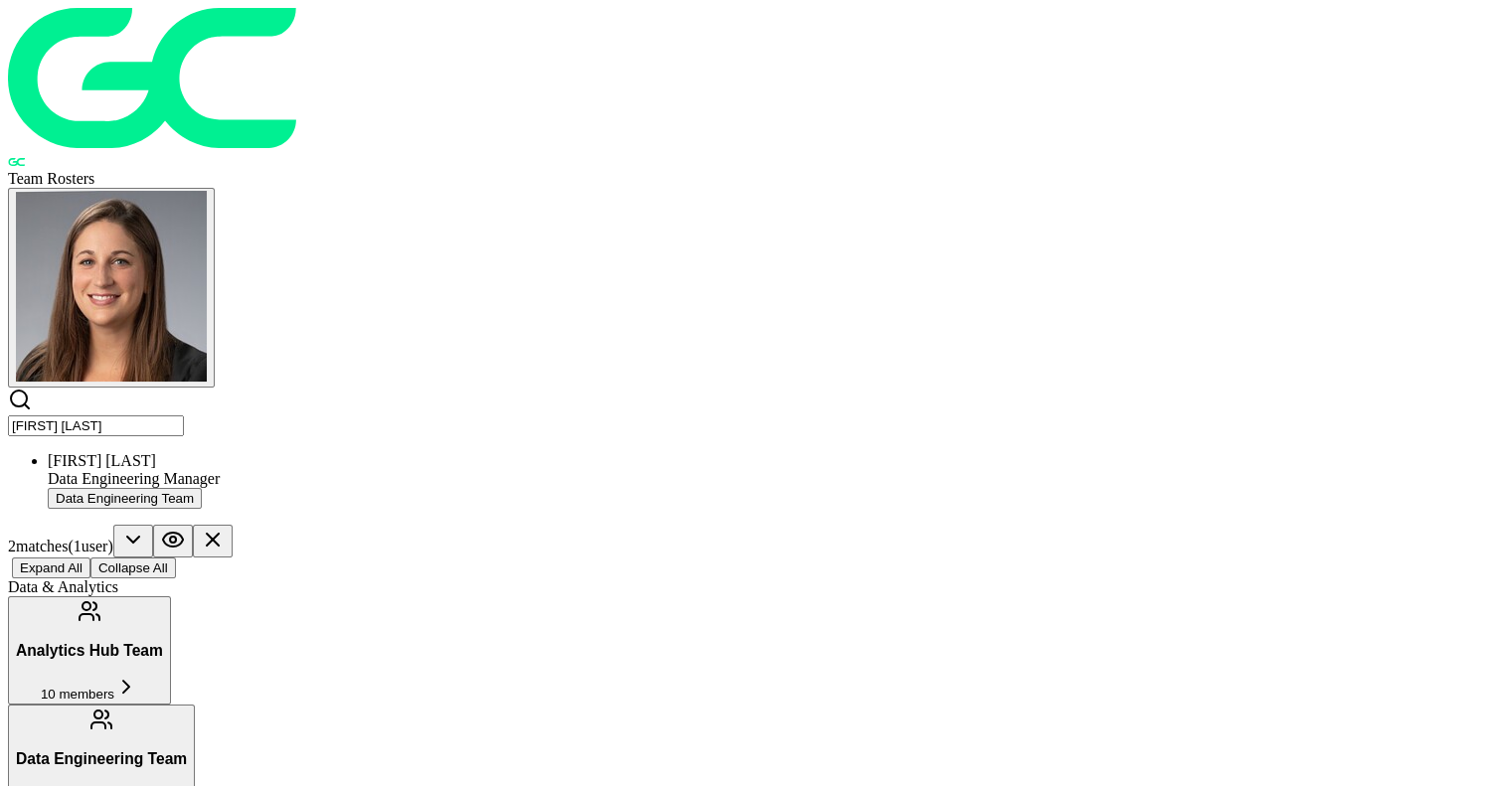 click on "Data Engineering Manager" at bounding box center (775, 479) 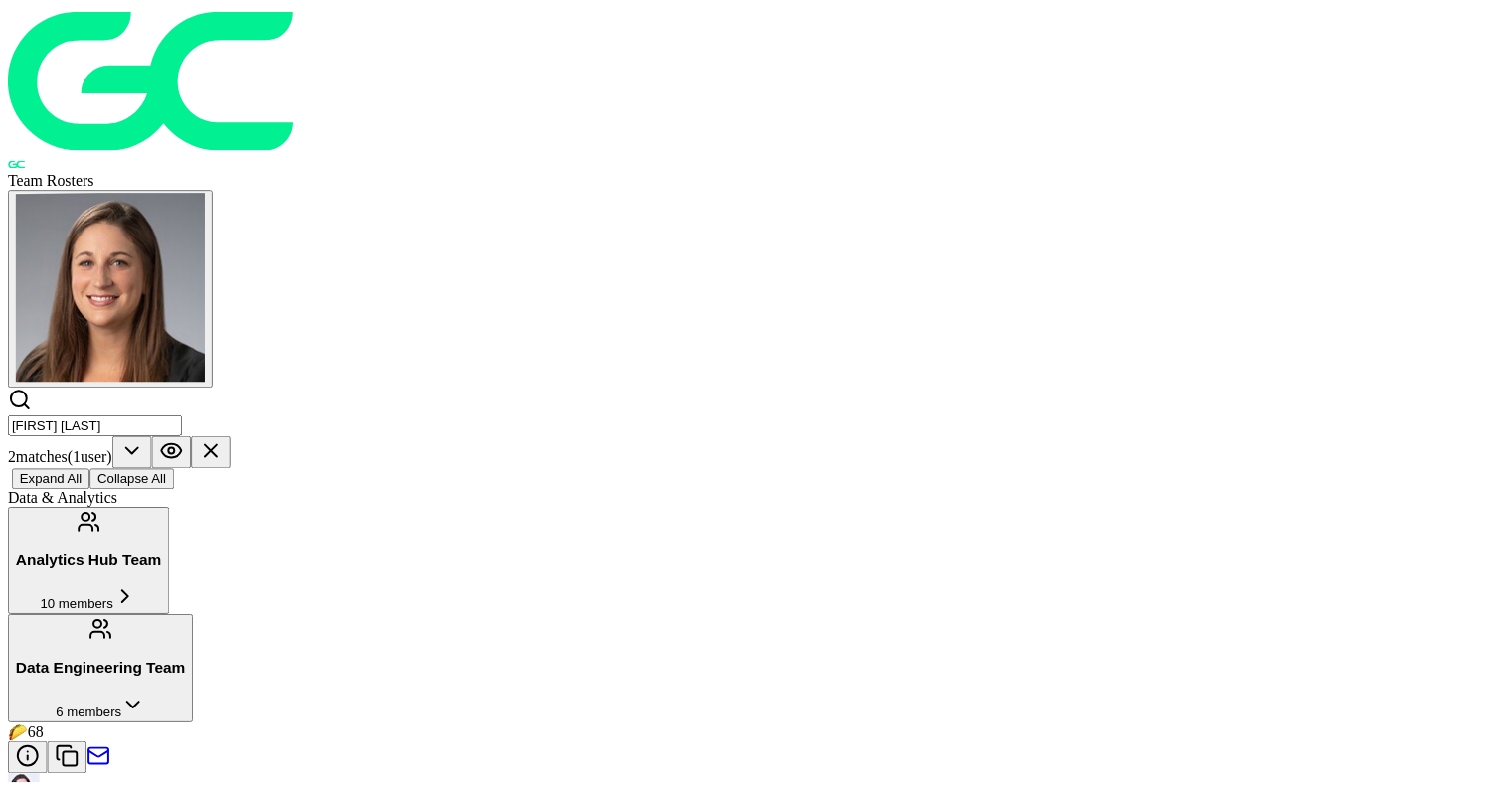 scroll, scrollTop: 0, scrollLeft: 0, axis: both 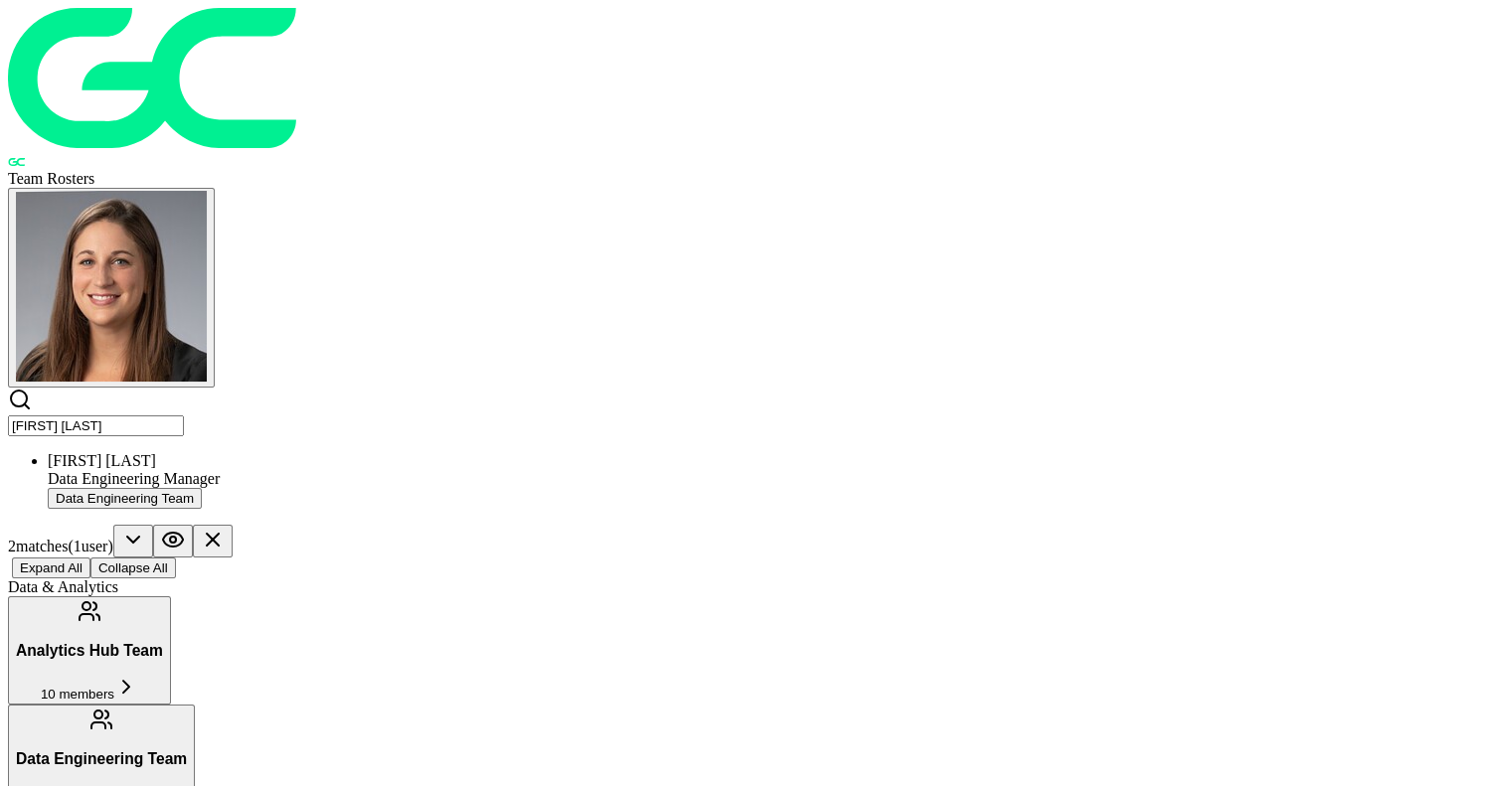 drag, startPoint x: 364, startPoint y: 79, endPoint x: 175, endPoint y: 80, distance: 189.00265 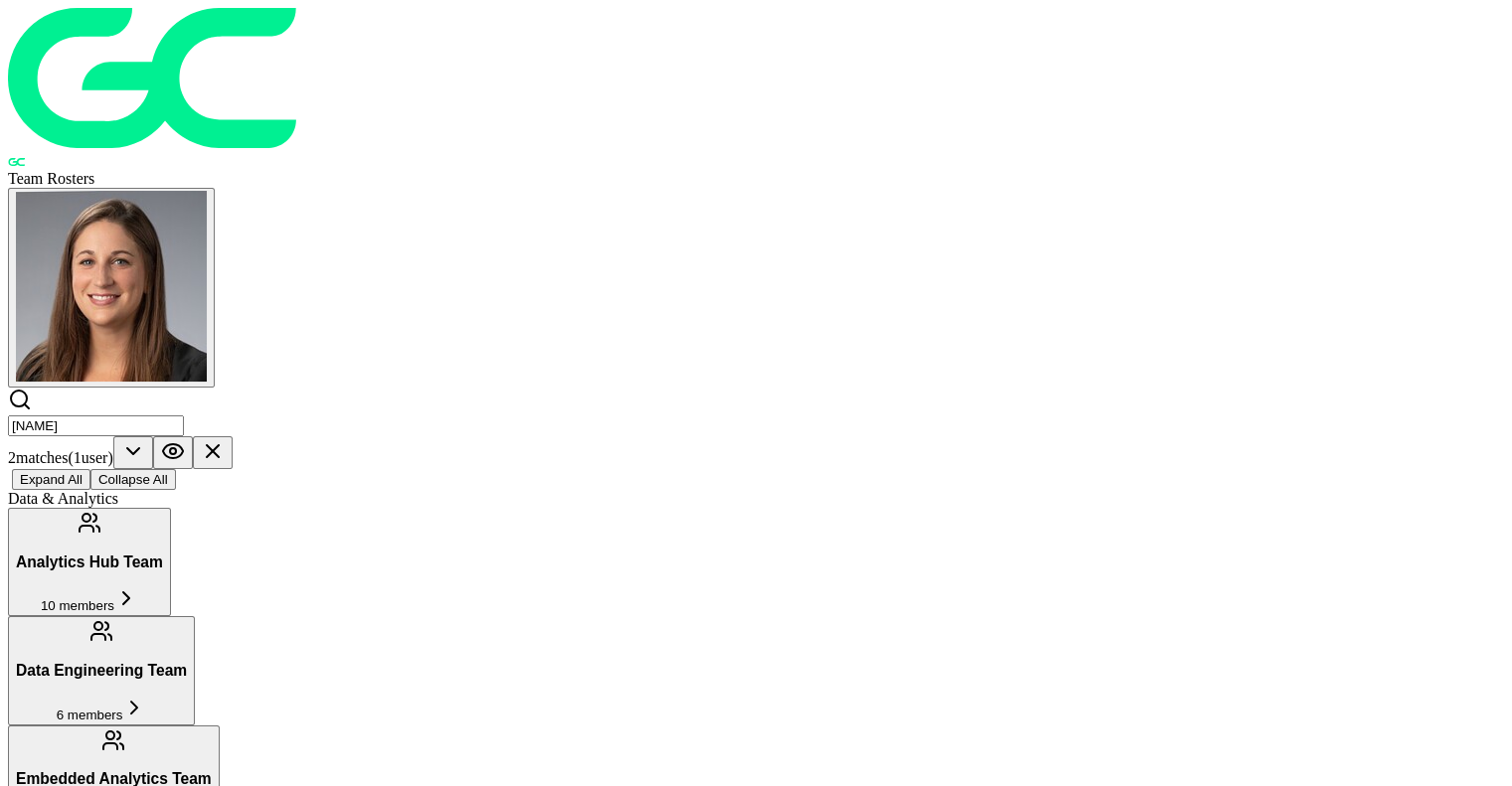 click on "[NAME]" at bounding box center (95, 425) 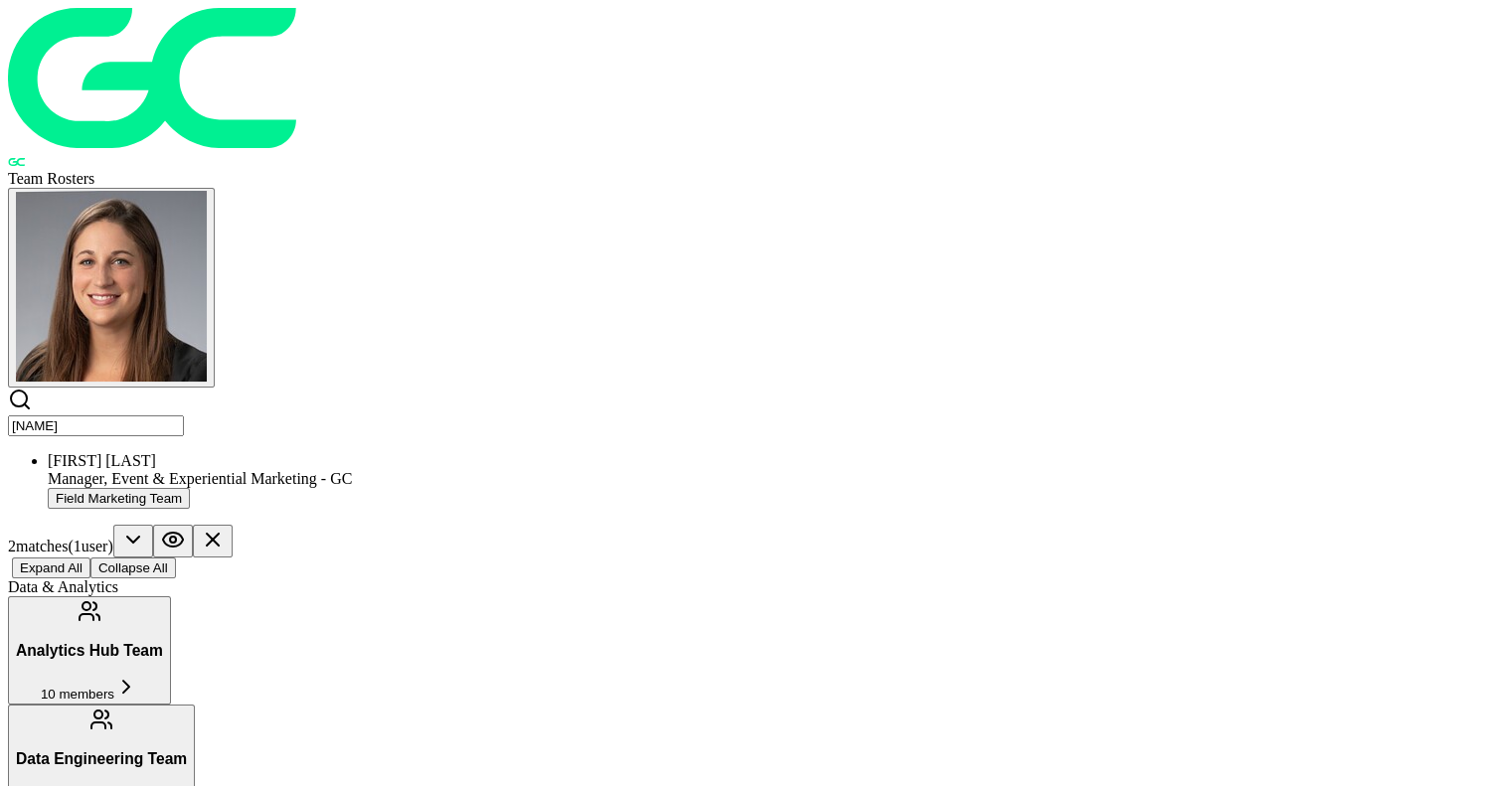 click on "Manager, Event & Experiential Marketing - GC" at bounding box center [775, 479] 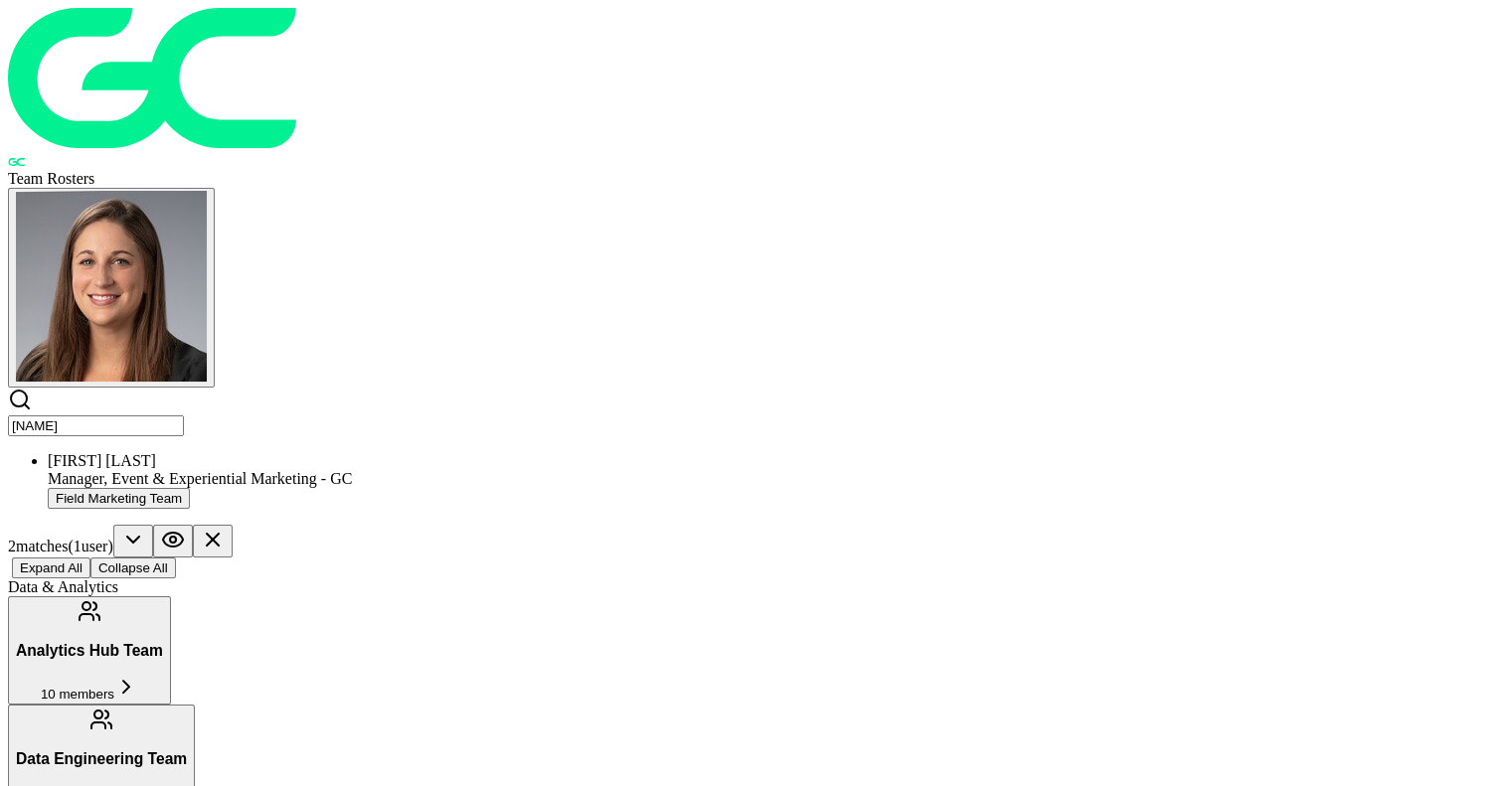 drag, startPoint x: 404, startPoint y: 89, endPoint x: 148, endPoint y: 79, distance: 256.1952 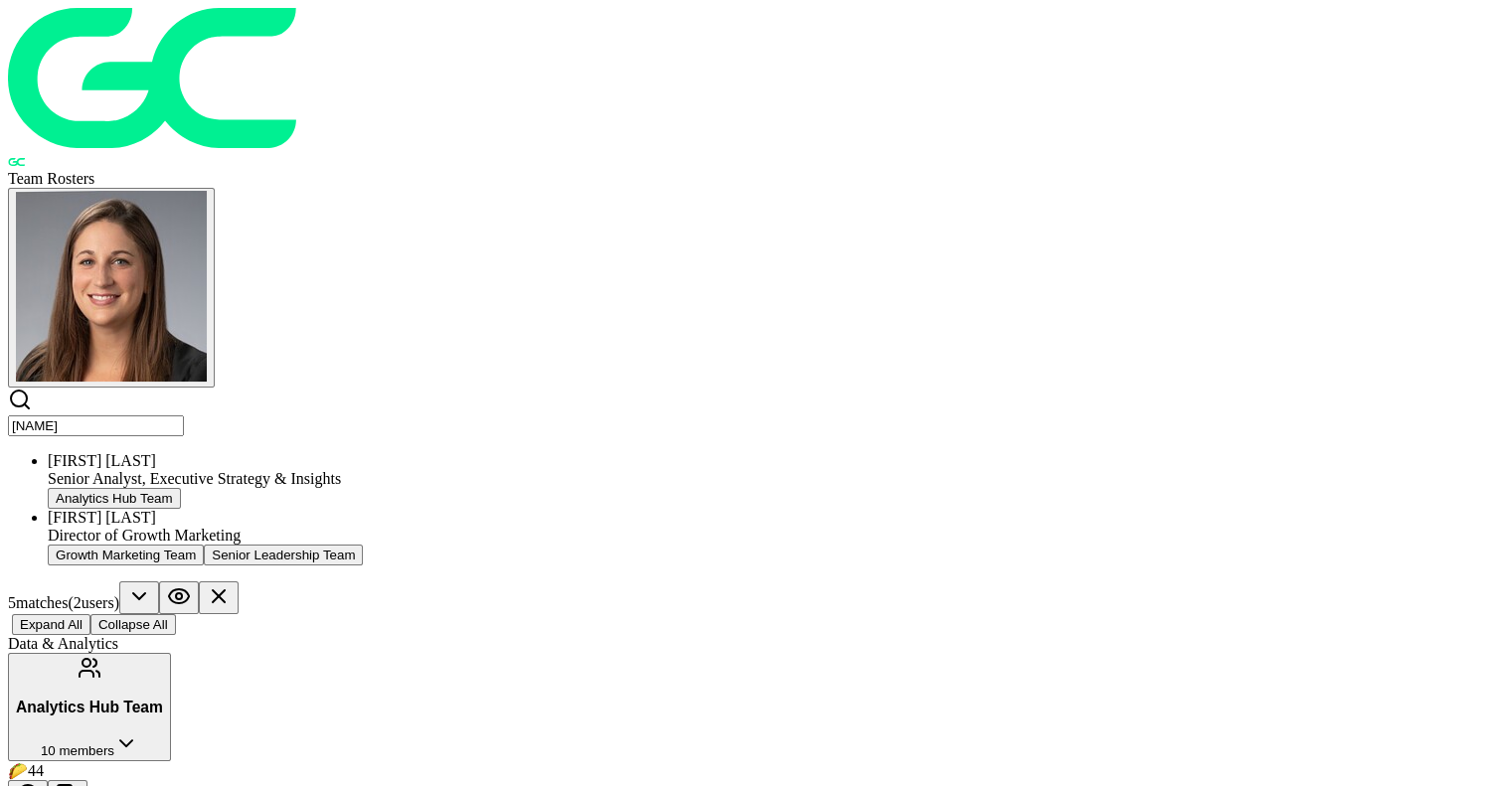 click on "Director of Growth Marketing" at bounding box center (775, 536) 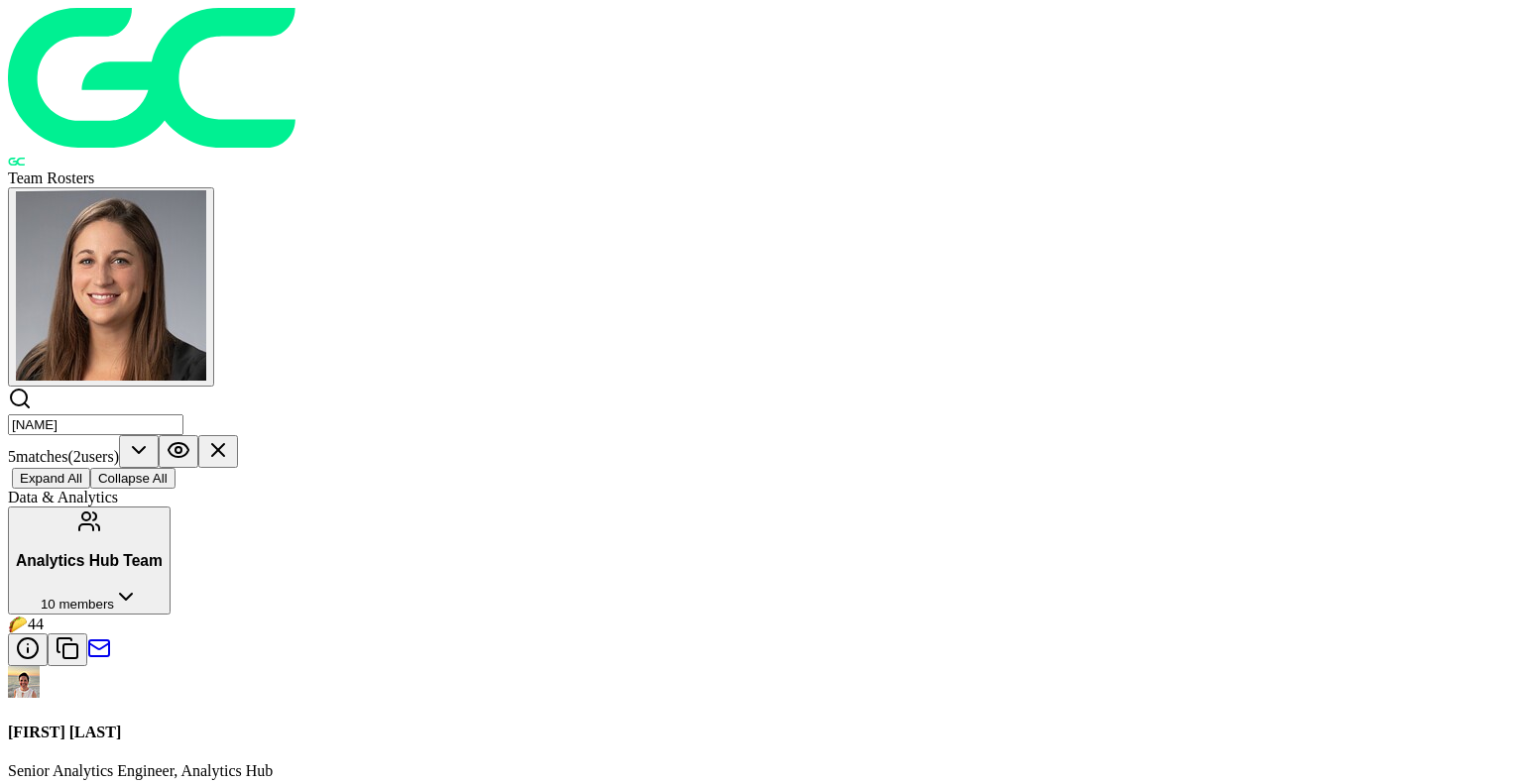 click 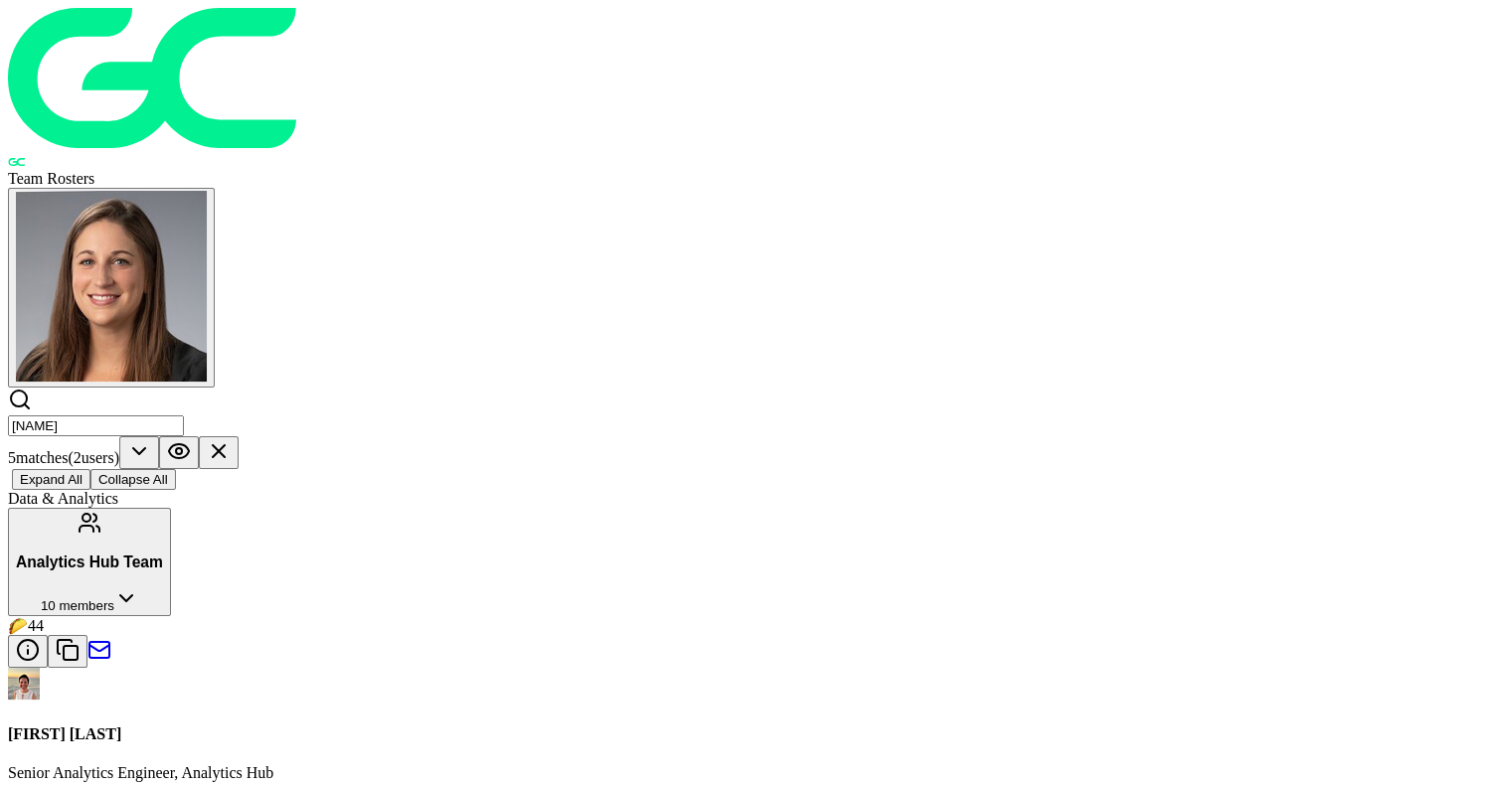 click on "[NAME]" at bounding box center [95, 425] 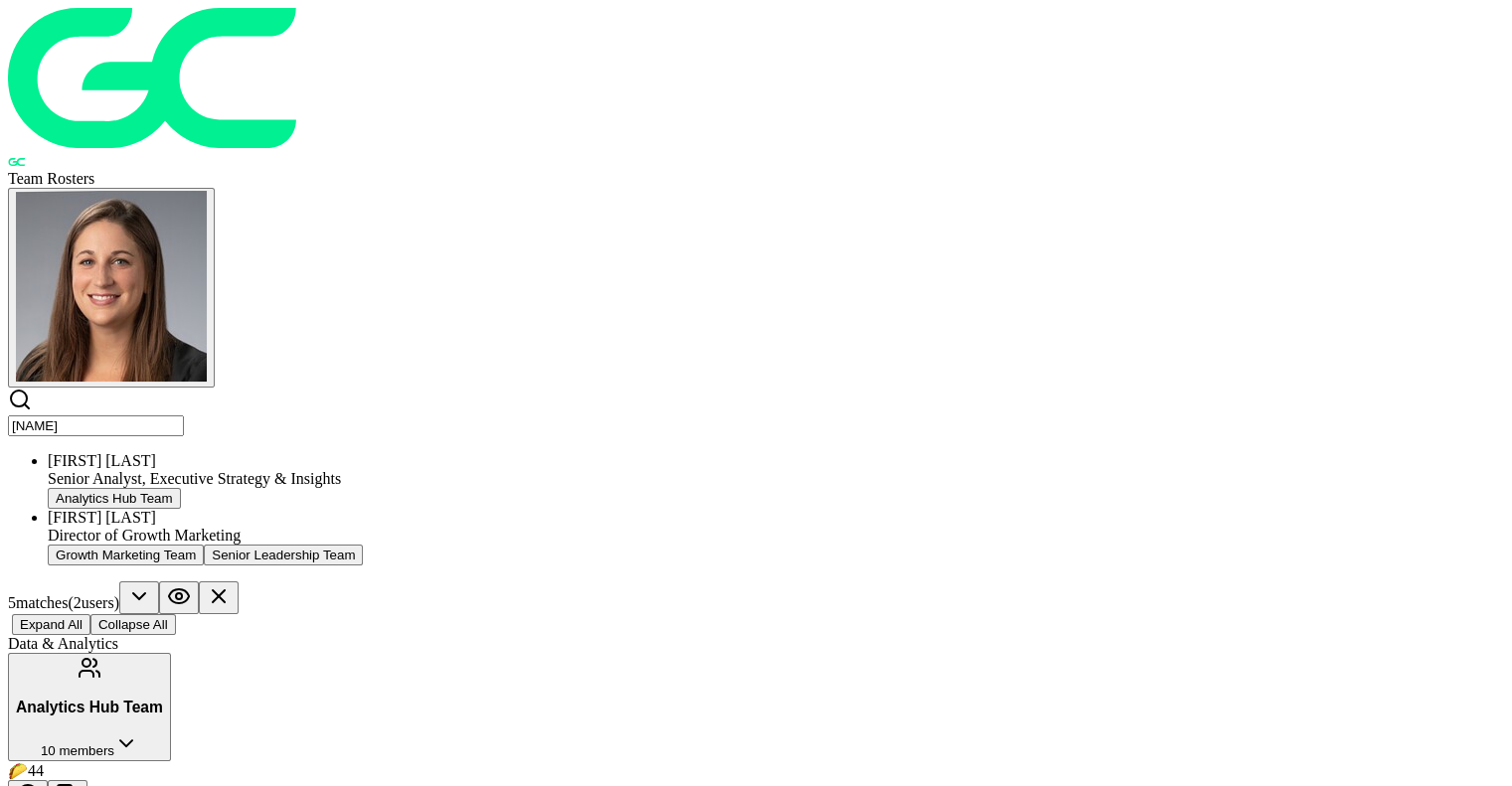 click on "[NAME]" at bounding box center [95, 425] 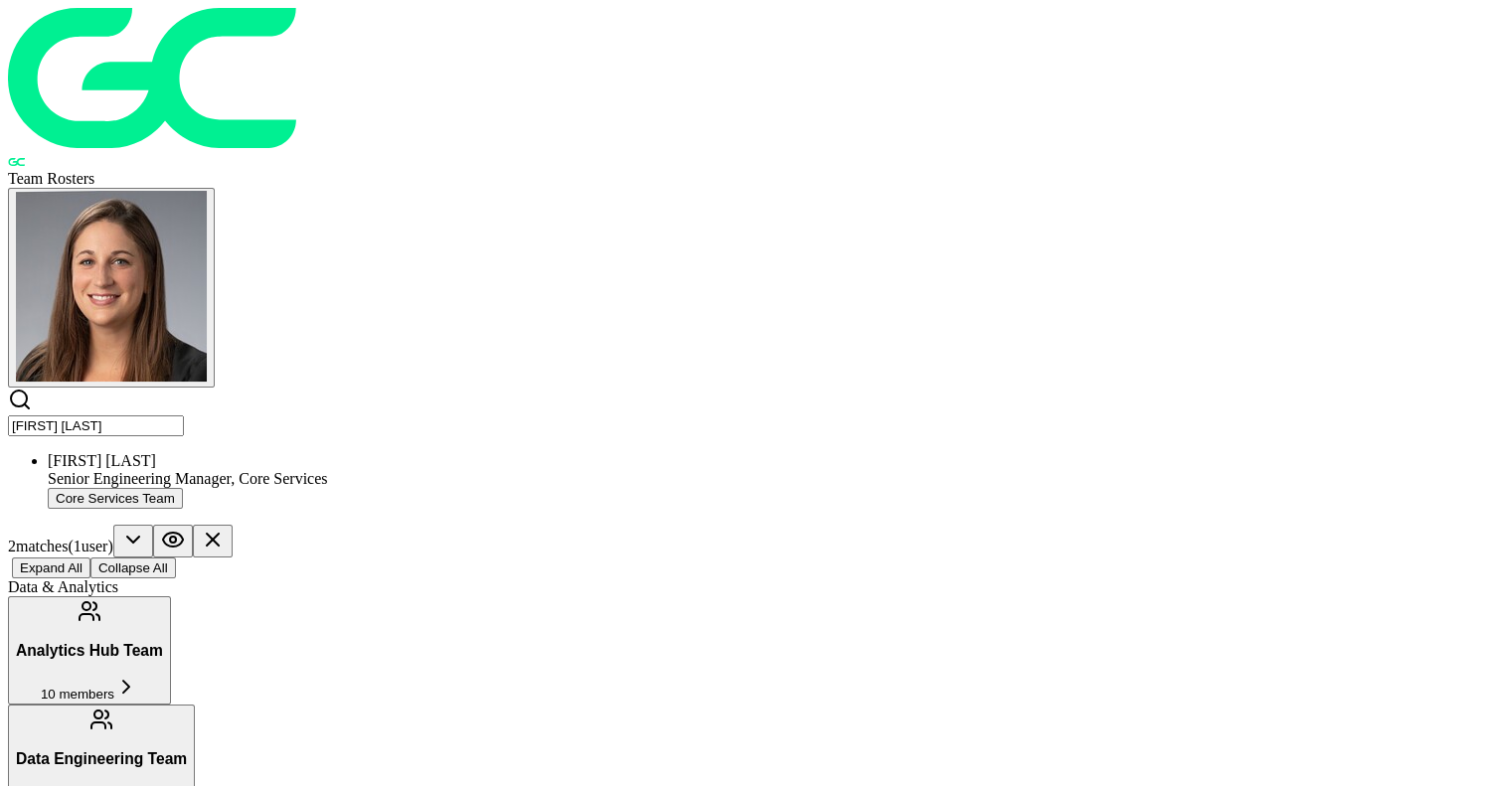 click on "Senior Engineering Manager, Core Services" at bounding box center [775, 479] 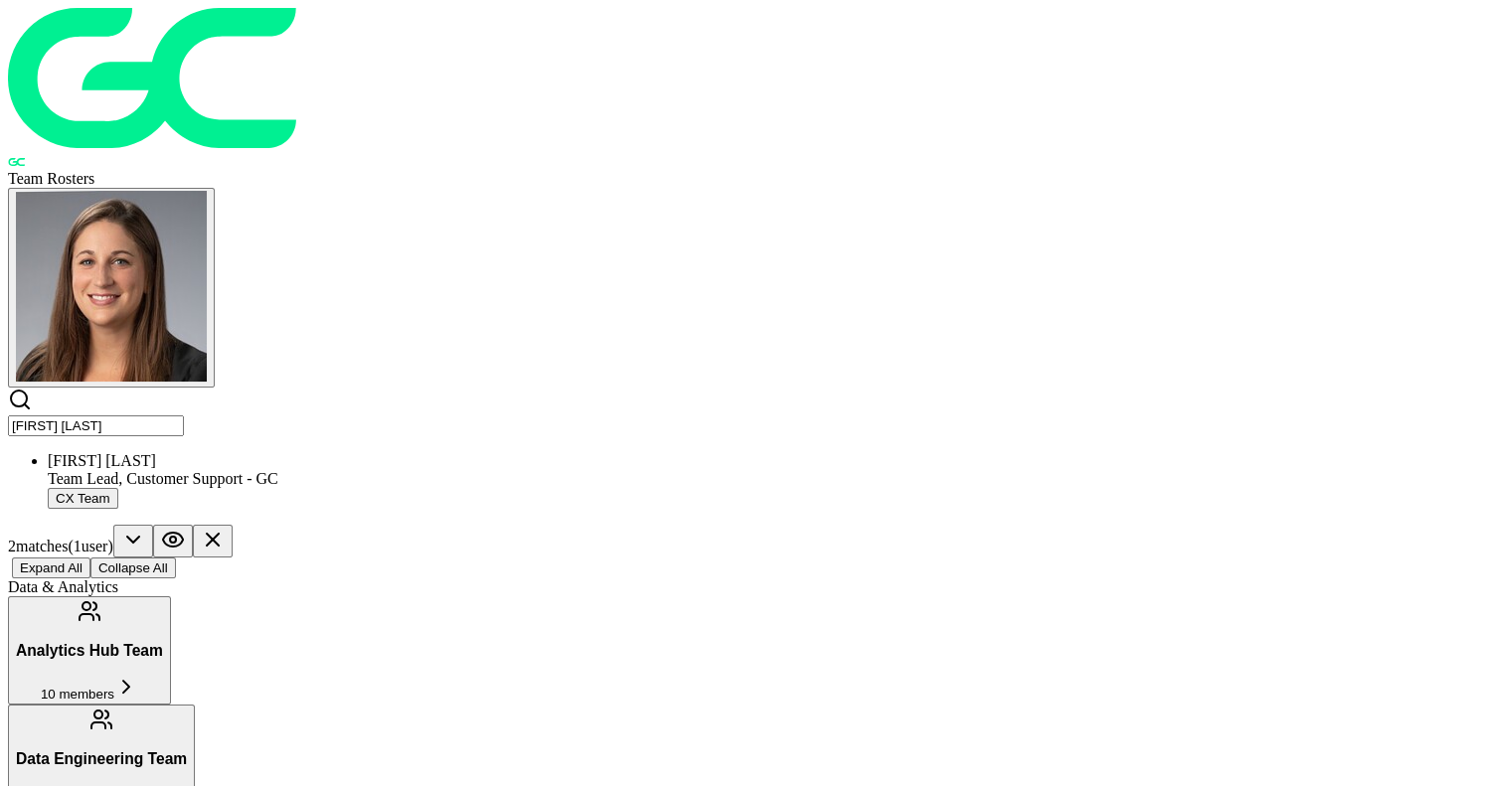 click on "[FIRST] [LAST]" at bounding box center (775, 461) 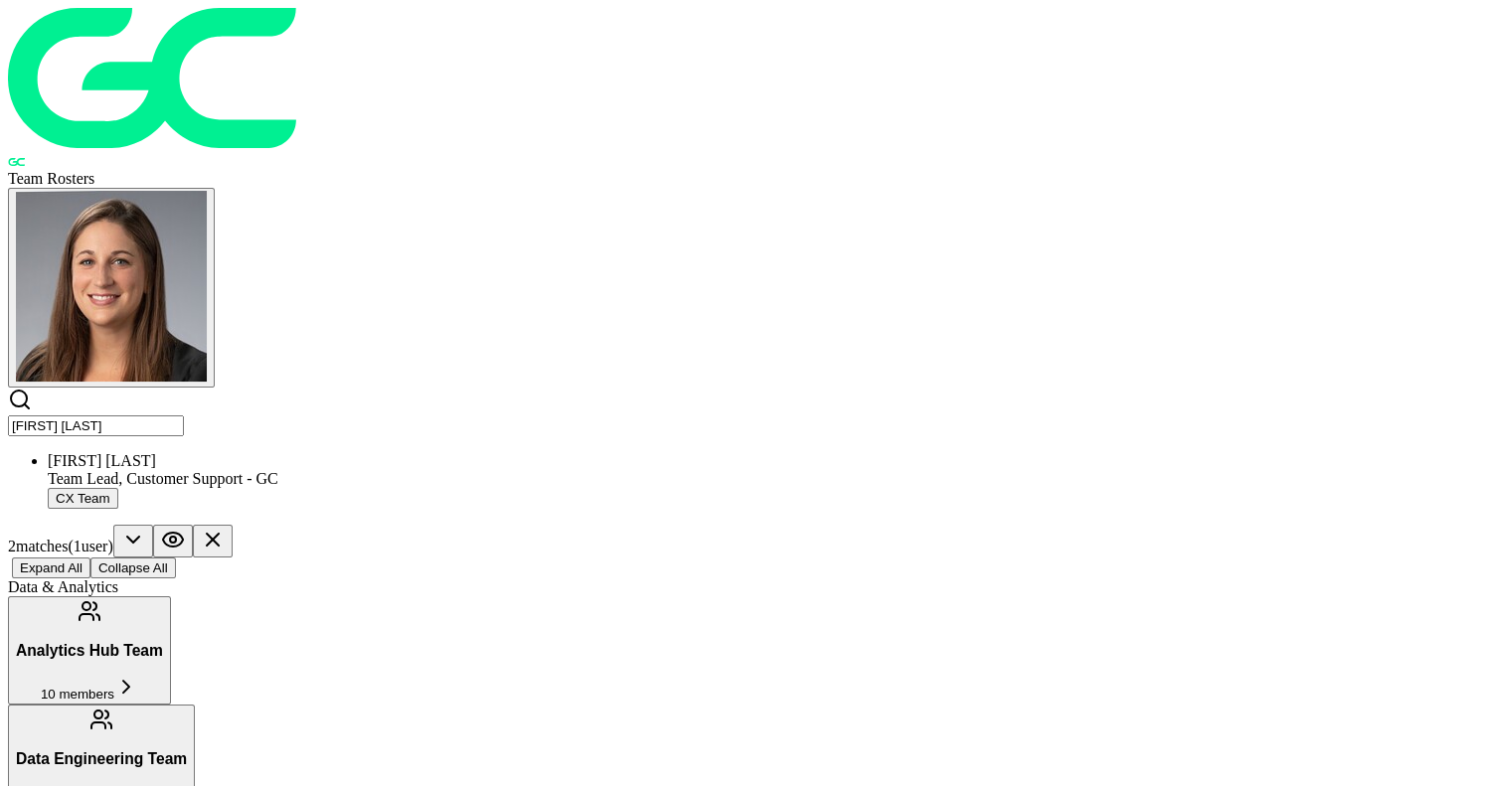 drag, startPoint x: 337, startPoint y: 85, endPoint x: 89, endPoint y: 82, distance: 248.01814 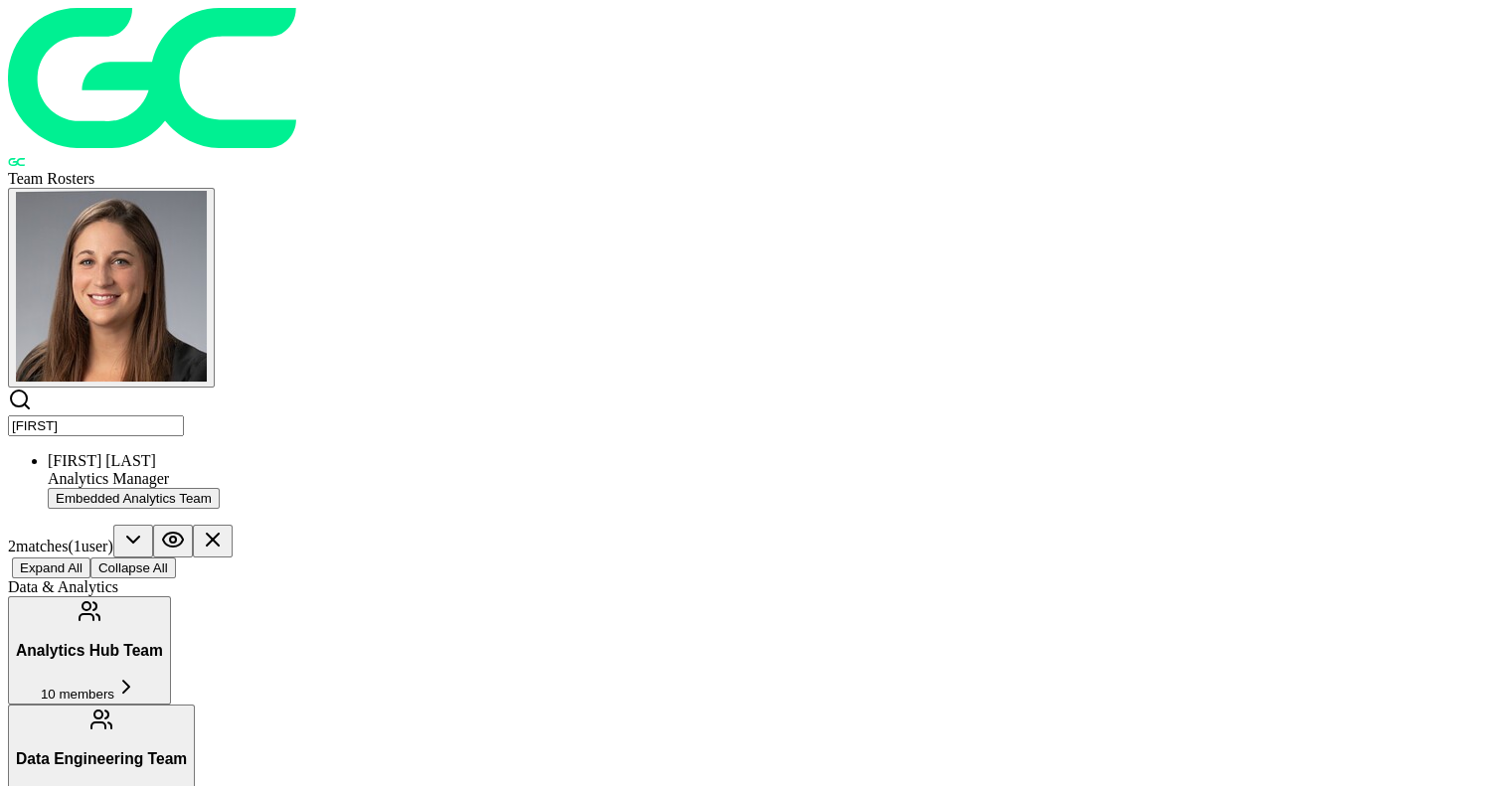 type on "[FIRST]" 